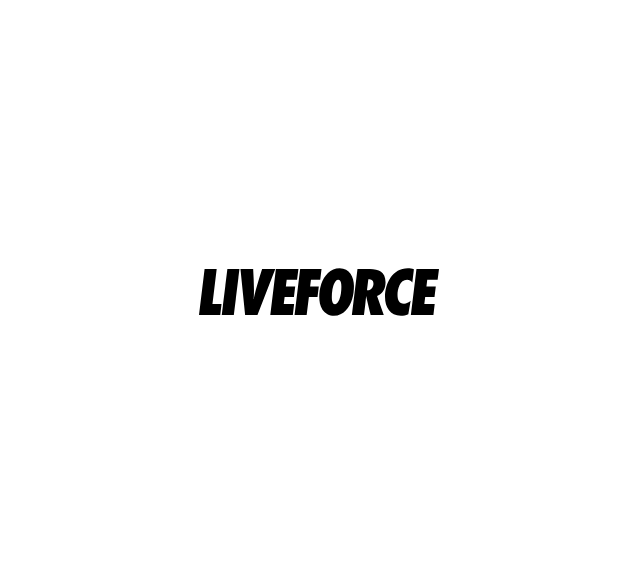 scroll, scrollTop: 0, scrollLeft: 0, axis: both 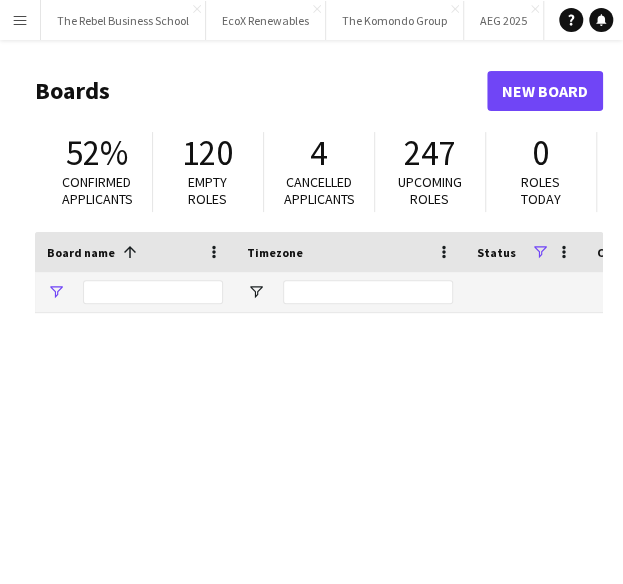 type on "**********" 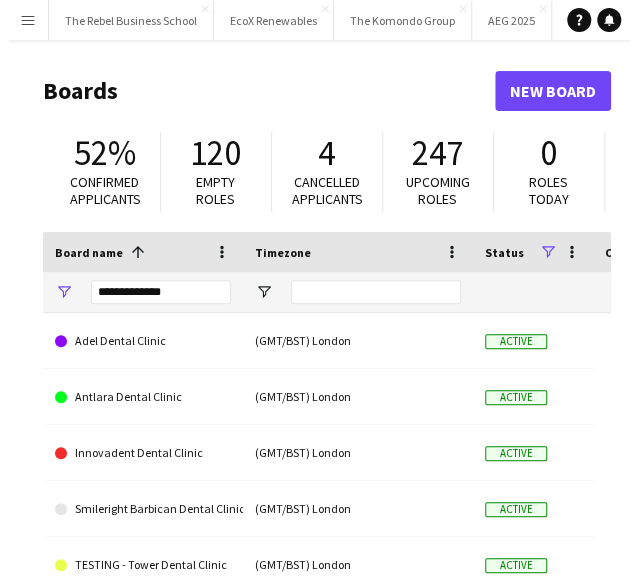 scroll, scrollTop: 0, scrollLeft: 0, axis: both 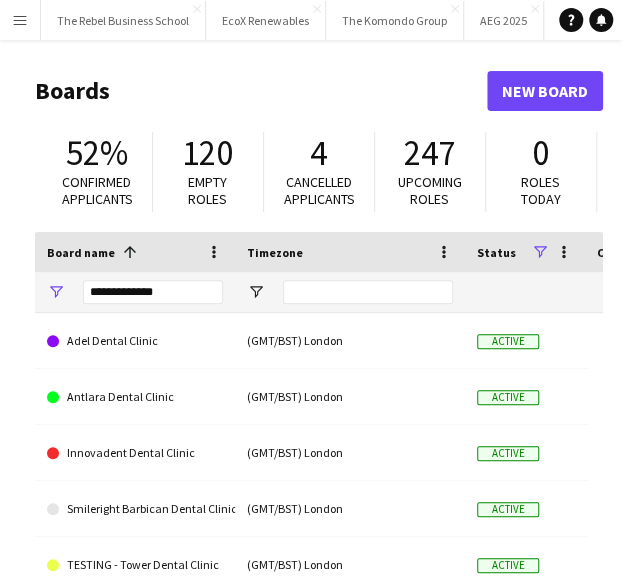 click on "Menu" at bounding box center [20, 20] 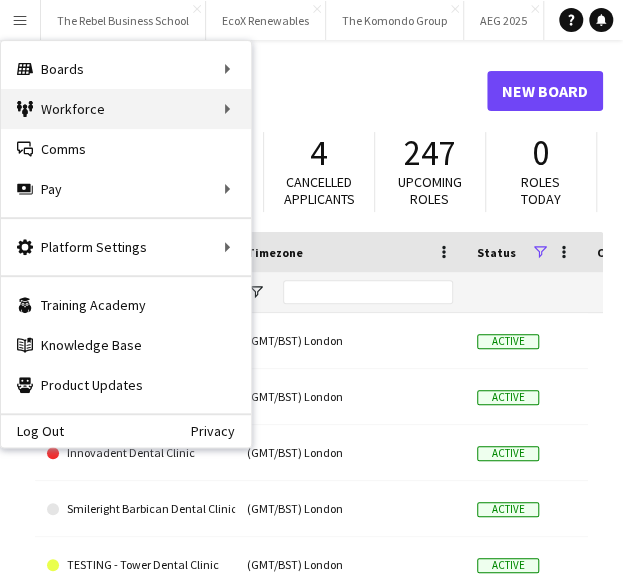 click on "Workforce
Workforce" at bounding box center (126, 109) 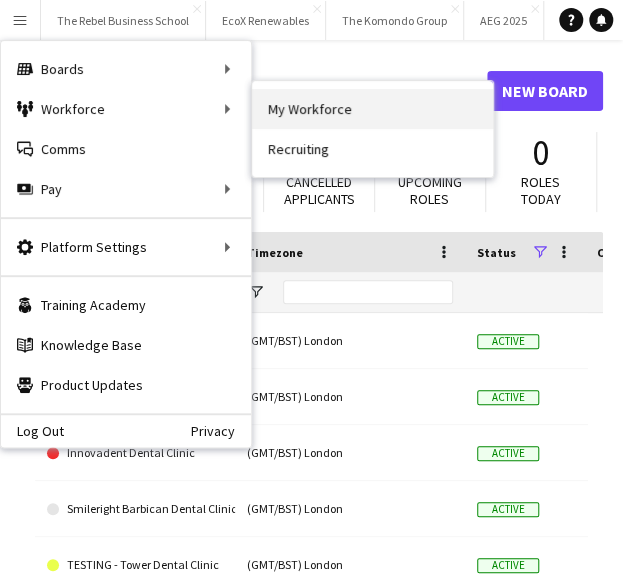 click on "My Workforce" at bounding box center [372, 109] 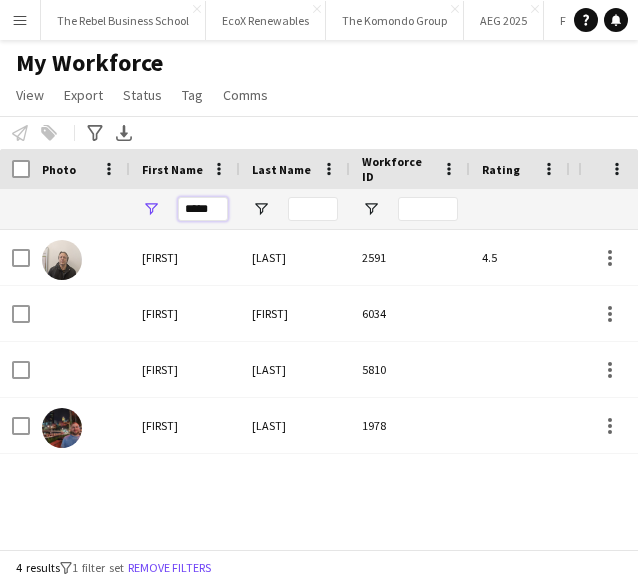 click on "*****" at bounding box center (203, 209) 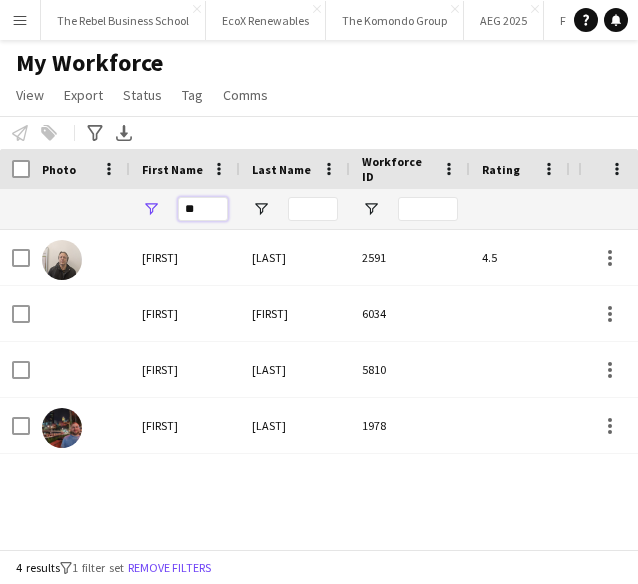 type on "*" 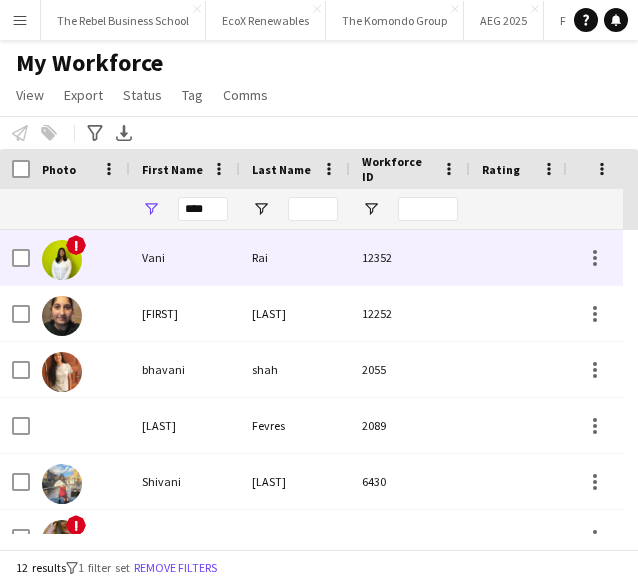 click at bounding box center (62, 260) 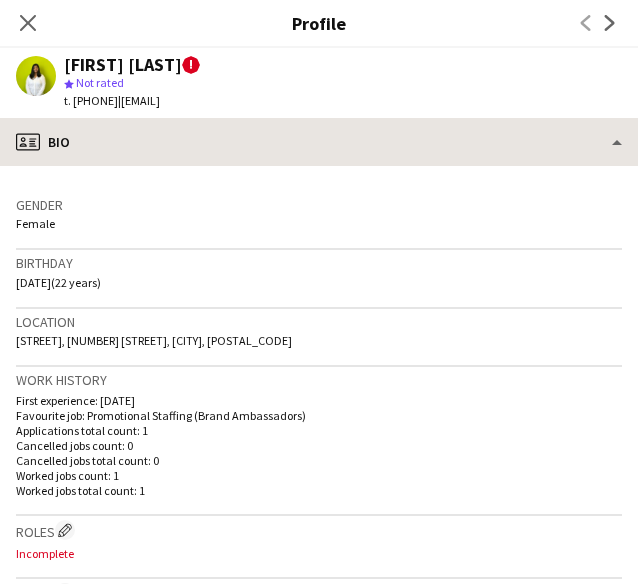 scroll, scrollTop: 292, scrollLeft: 0, axis: vertical 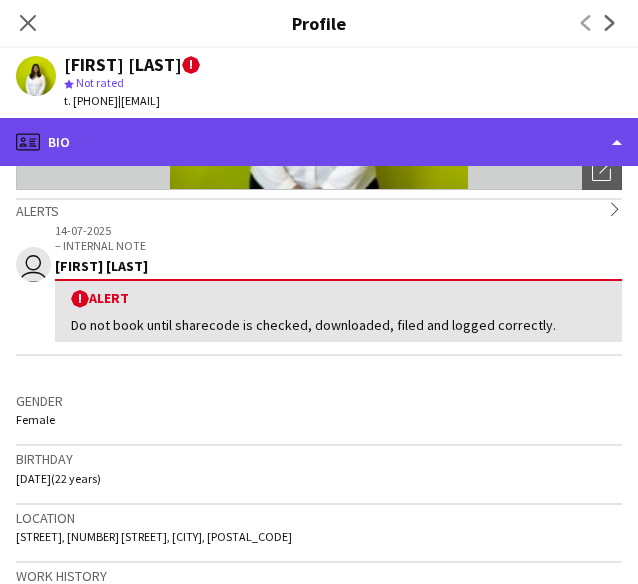 click on "profile
Bio" 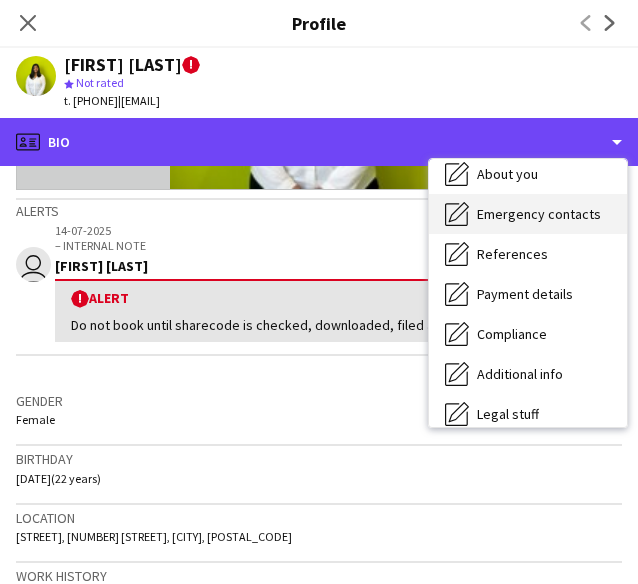 scroll, scrollTop: 134, scrollLeft: 0, axis: vertical 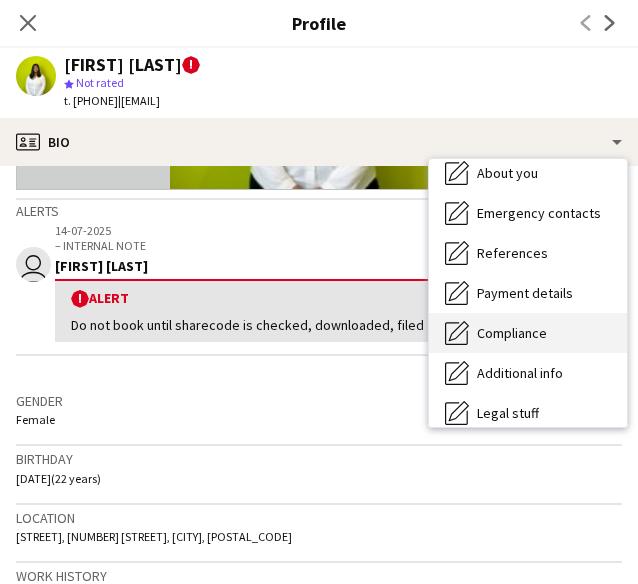 click on "Compliance" at bounding box center [512, 333] 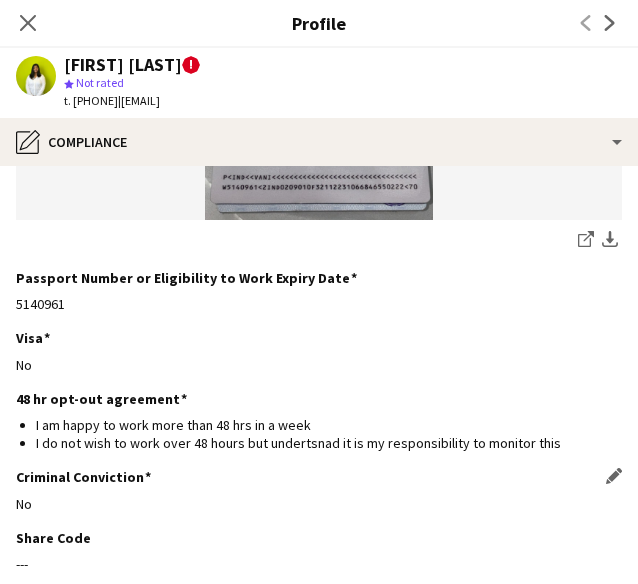 scroll, scrollTop: 399, scrollLeft: 0, axis: vertical 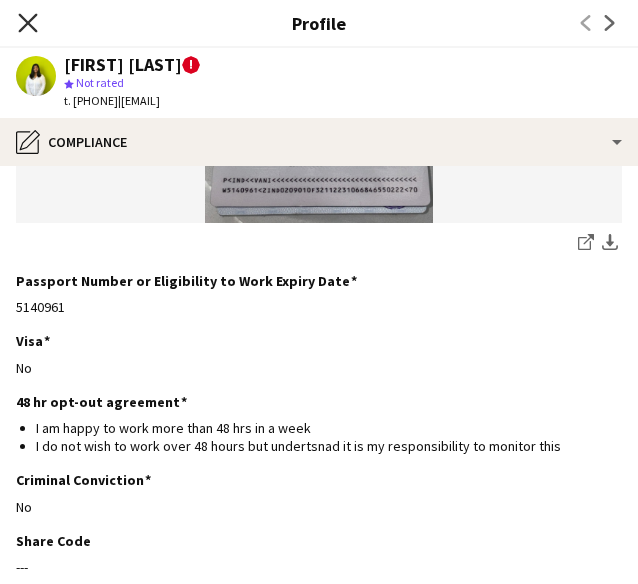 click 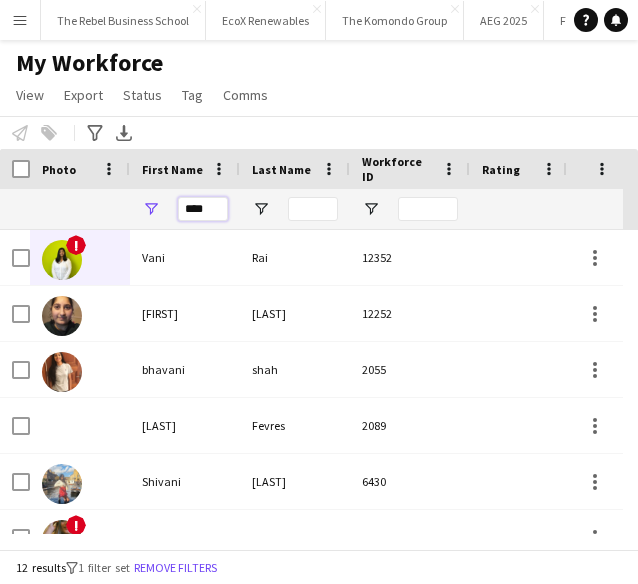 click on "****" at bounding box center [203, 209] 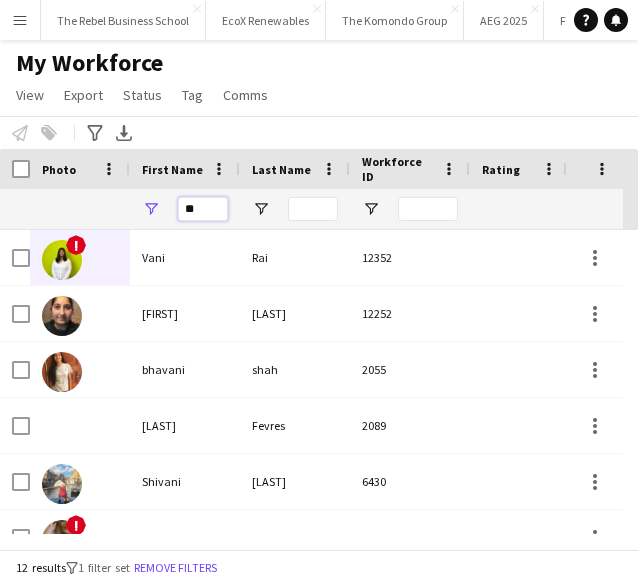 type on "*" 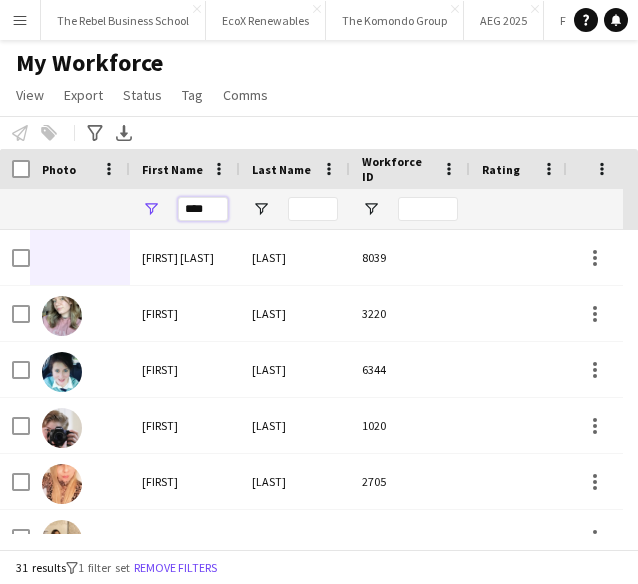 type on "****" 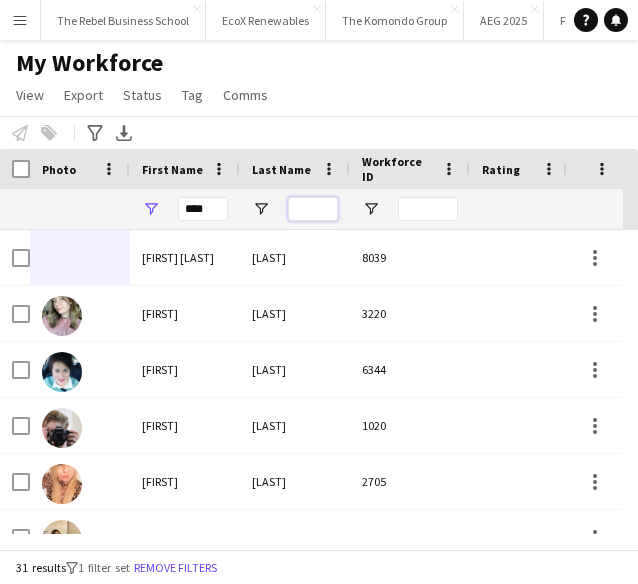 click at bounding box center [313, 209] 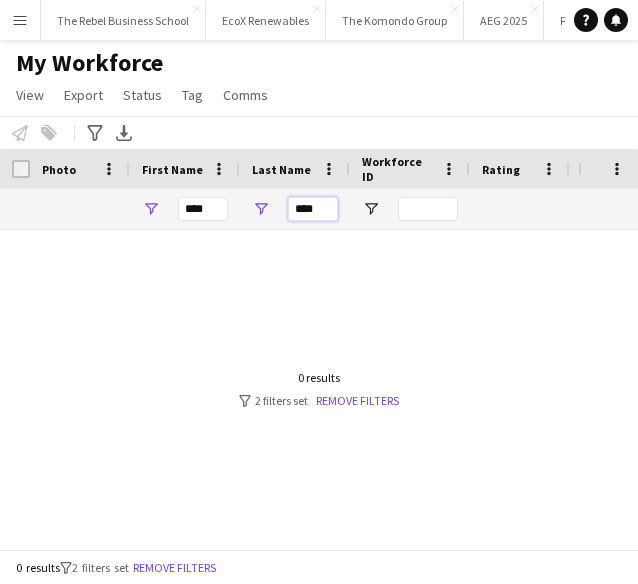 type on "****" 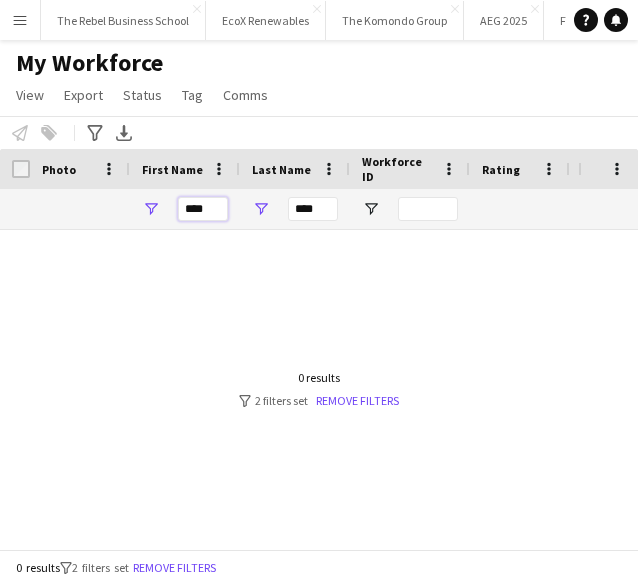 click on "****" at bounding box center [203, 209] 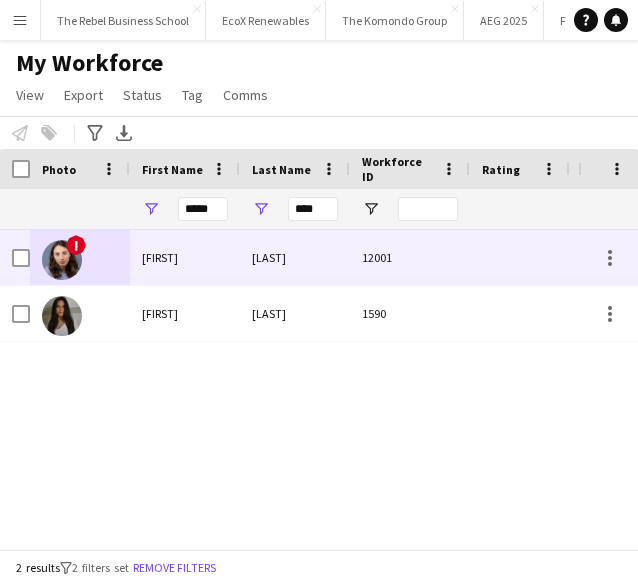 click at bounding box center (62, 260) 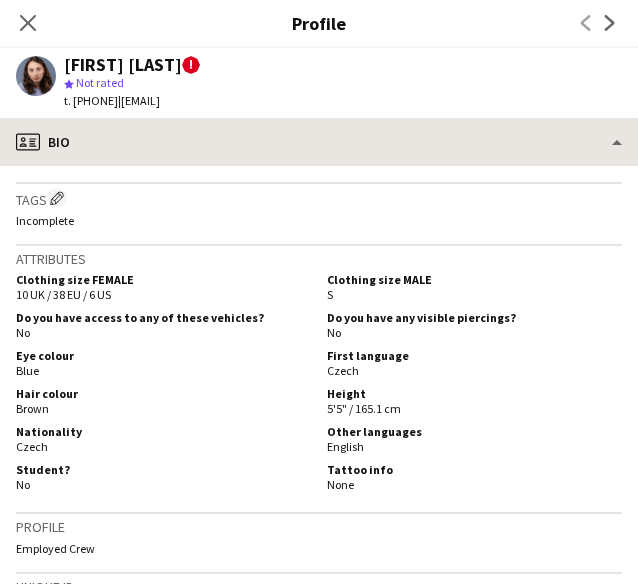 scroll, scrollTop: 1134, scrollLeft: 0, axis: vertical 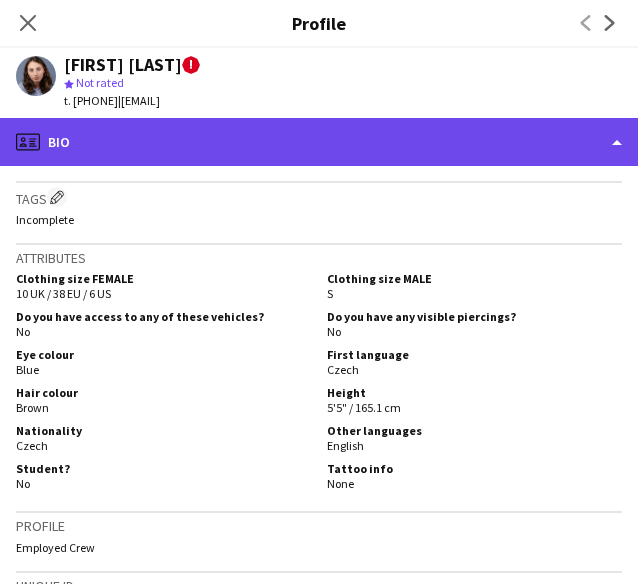 click on "profile
Bio" 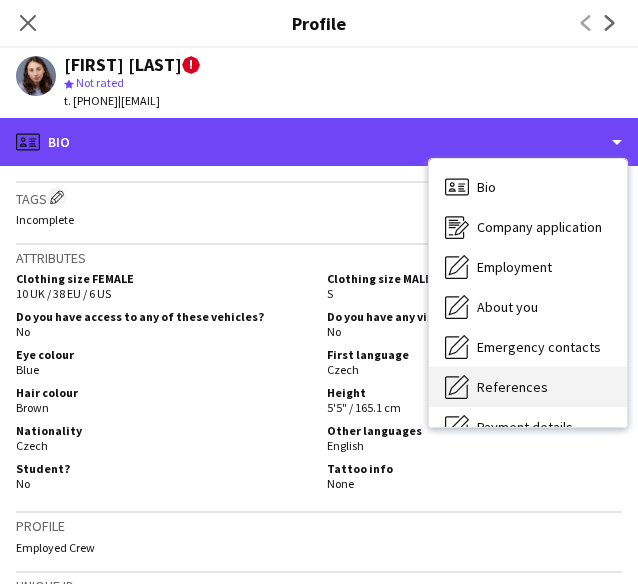scroll, scrollTop: 70, scrollLeft: 0, axis: vertical 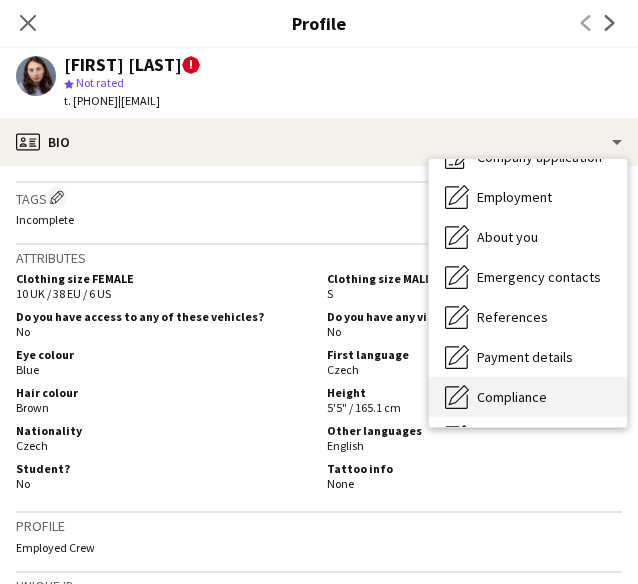 click on "Compliance" at bounding box center (512, 397) 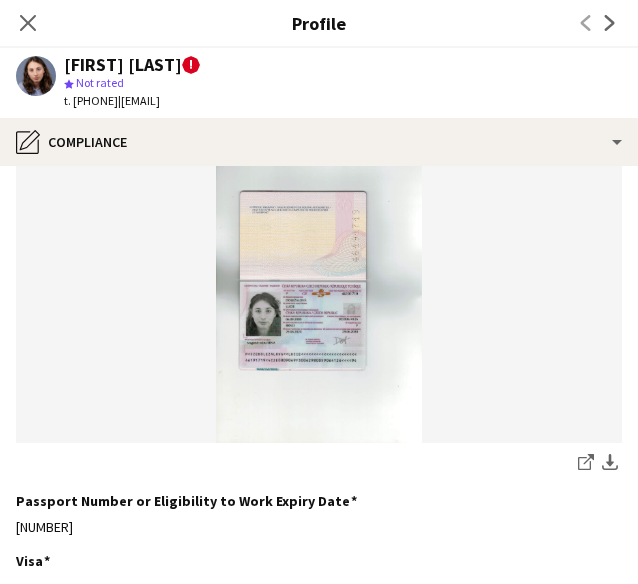 scroll, scrollTop: 501, scrollLeft: 0, axis: vertical 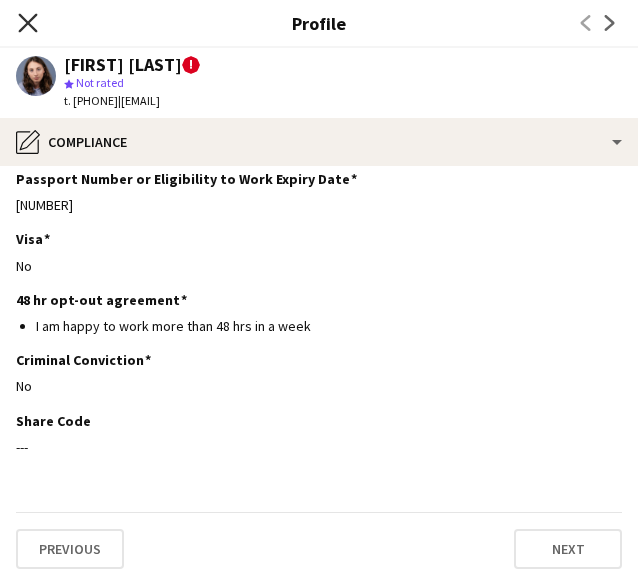 click 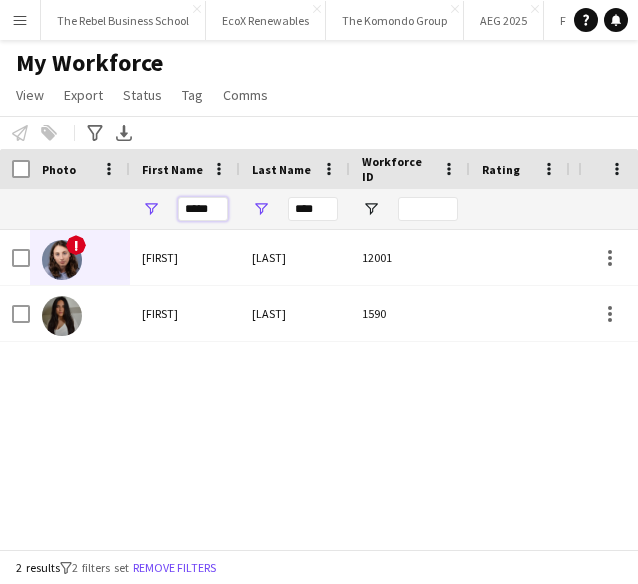 click on "*****" at bounding box center [203, 209] 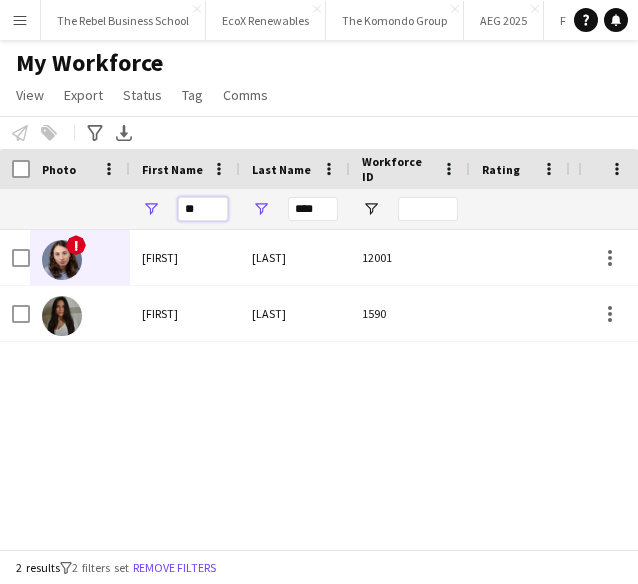 type on "*" 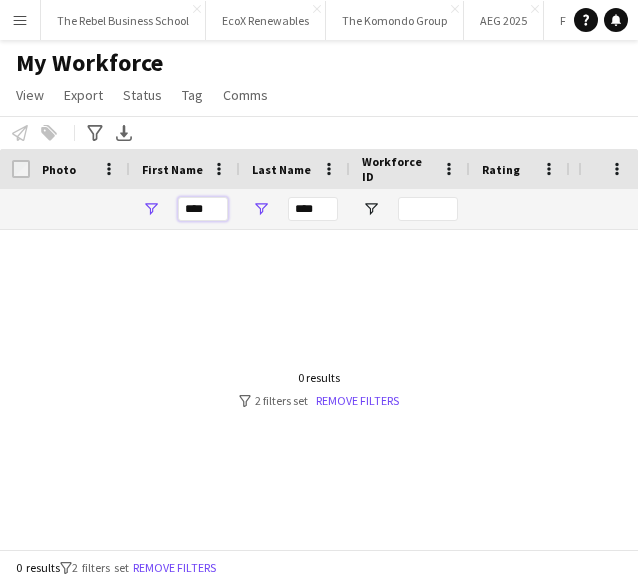 type on "****" 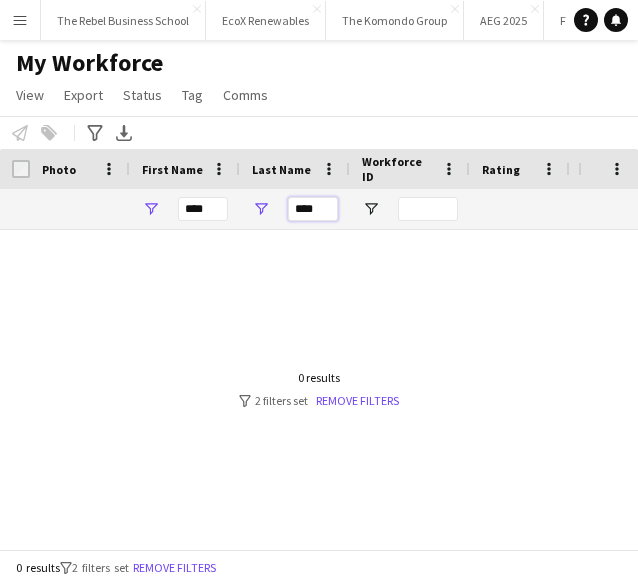 click on "****" at bounding box center (313, 209) 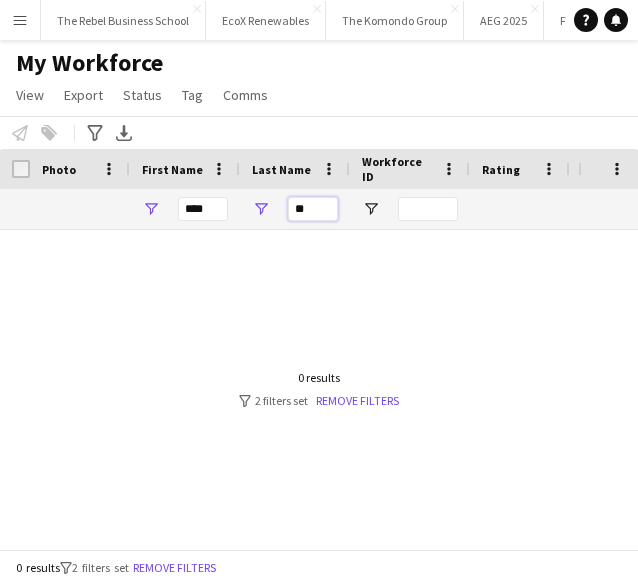 type on "*" 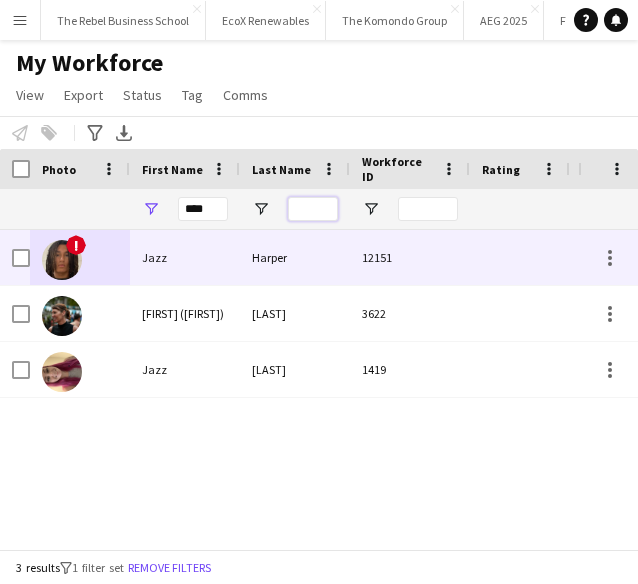 type 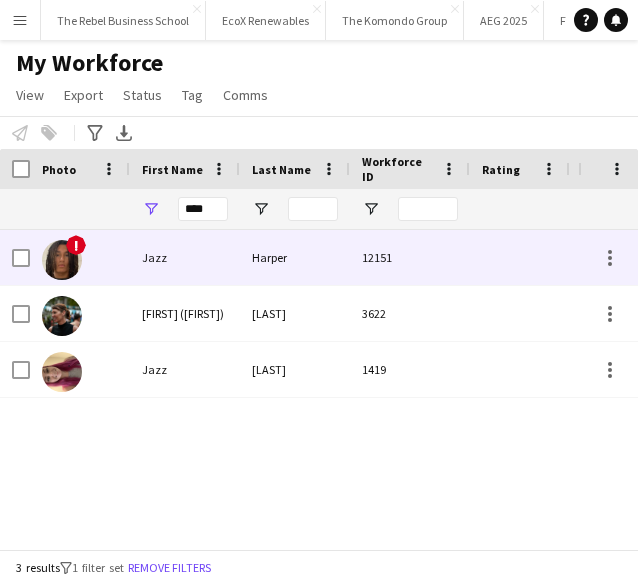 click at bounding box center (62, 260) 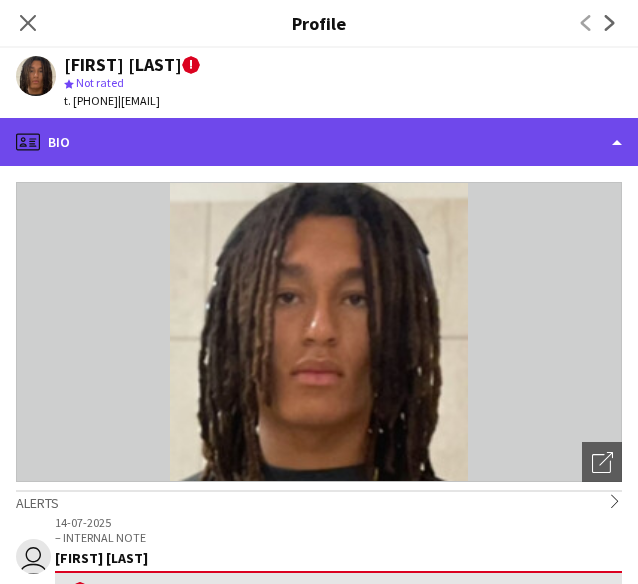 click on "profile
Bio" 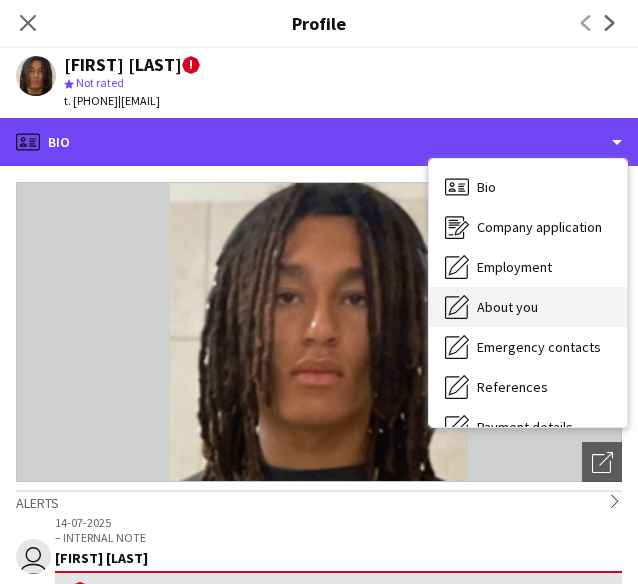 scroll, scrollTop: 132, scrollLeft: 0, axis: vertical 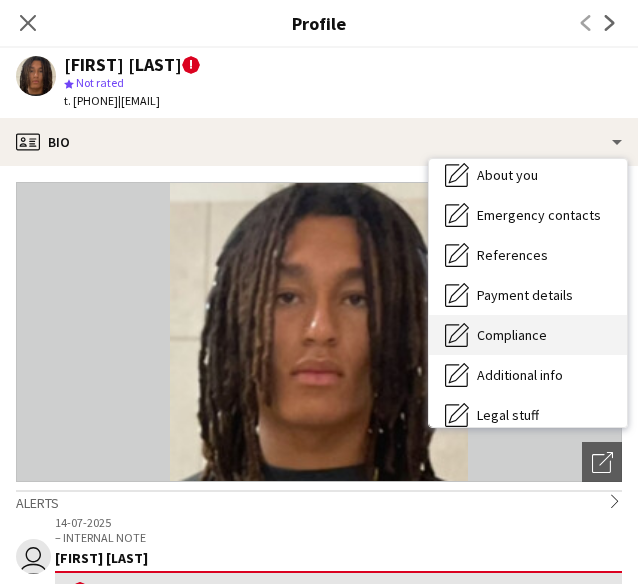 click on "Compliance" at bounding box center (512, 335) 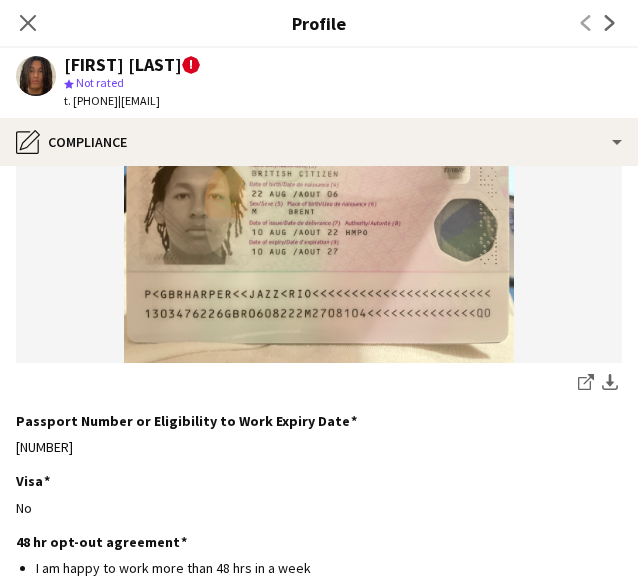 scroll, scrollTop: 257, scrollLeft: 0, axis: vertical 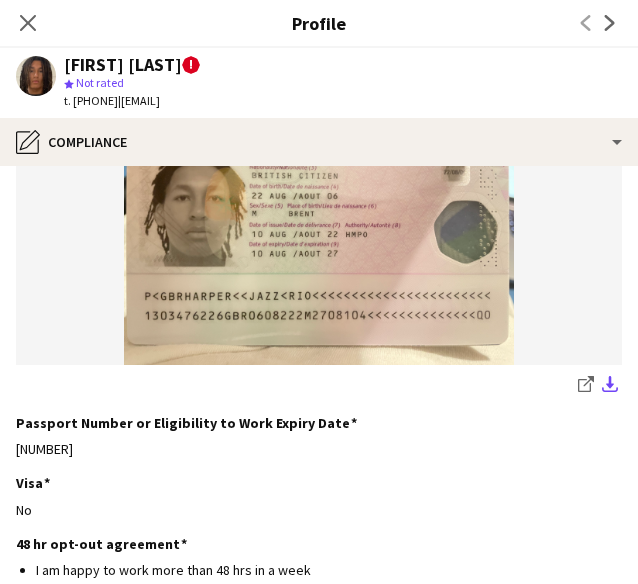click on "download-bottom" 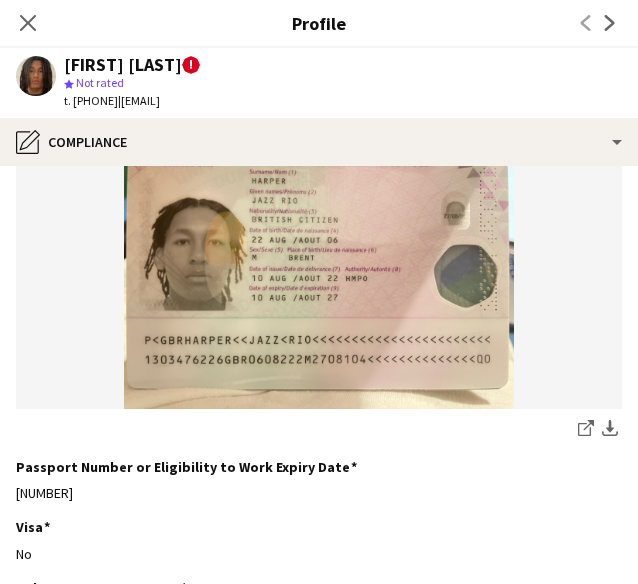 scroll, scrollTop: 212, scrollLeft: 0, axis: vertical 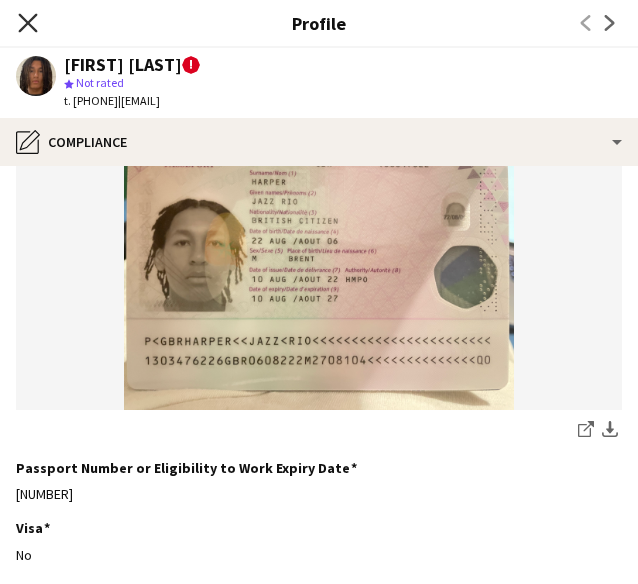 click on "Close pop-in" 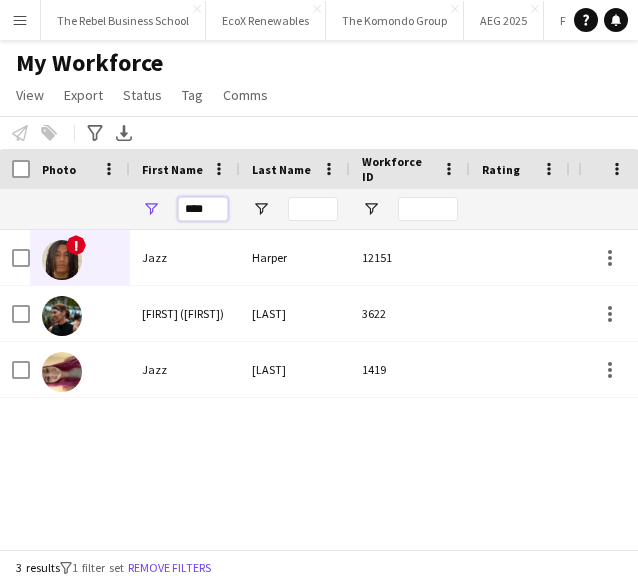 click on "****" at bounding box center [203, 209] 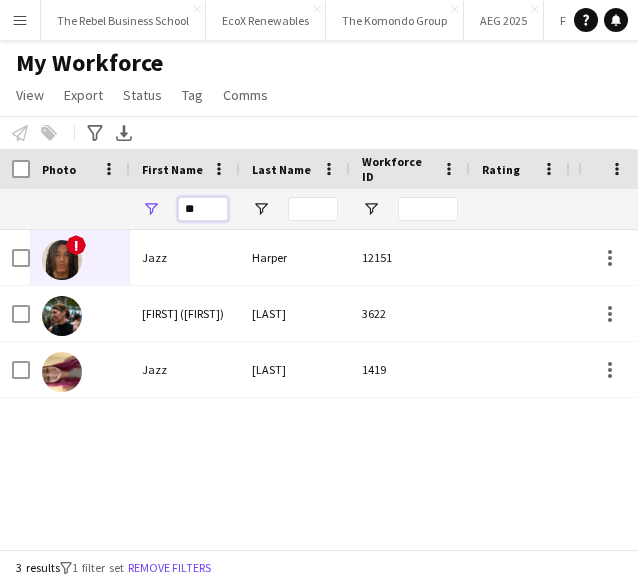 type on "*" 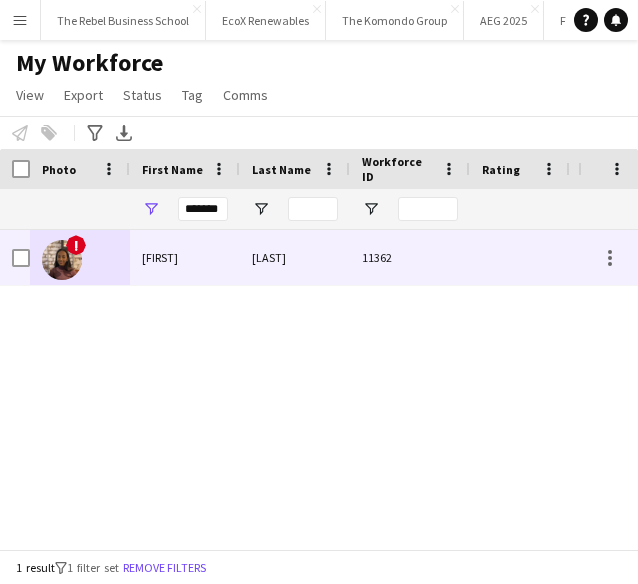 click at bounding box center (62, 260) 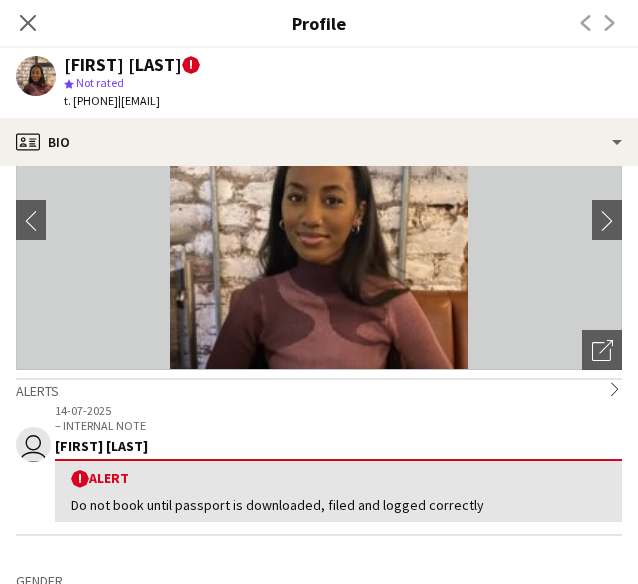 scroll, scrollTop: 112, scrollLeft: 0, axis: vertical 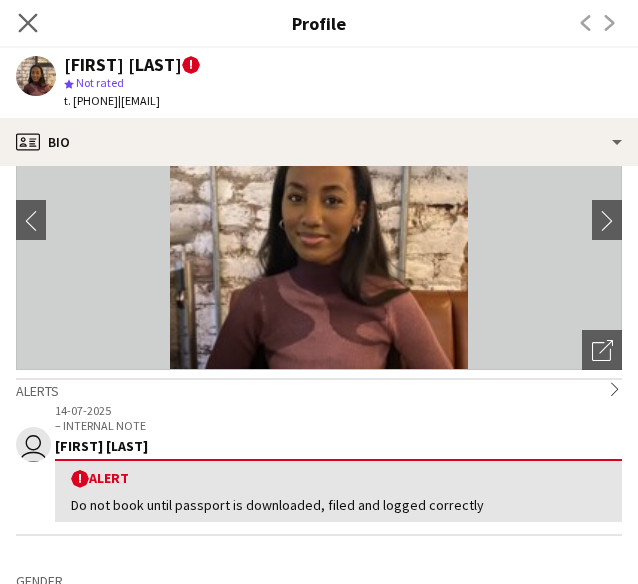 click on "Close pop-in" 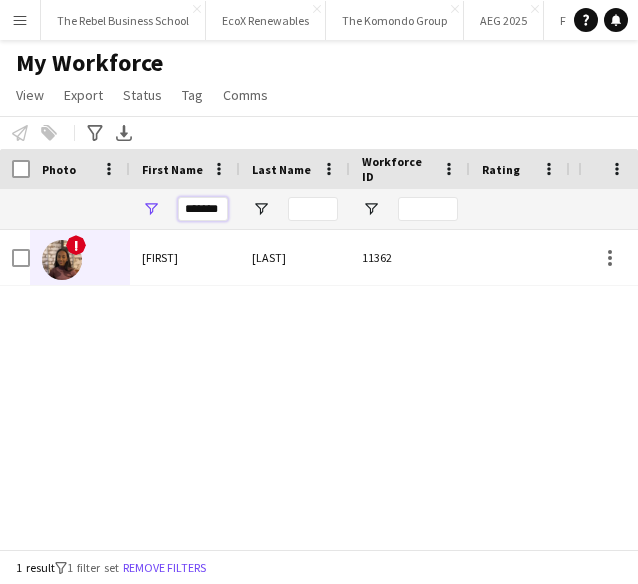 drag, startPoint x: 226, startPoint y: 203, endPoint x: 154, endPoint y: 206, distance: 72.06247 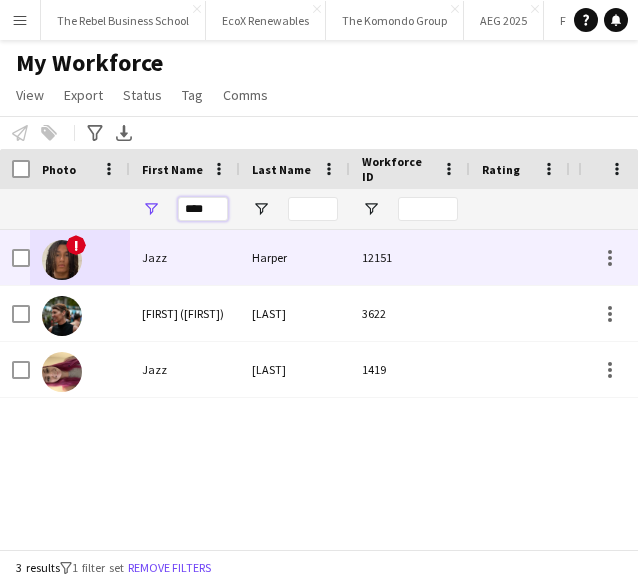 type on "****" 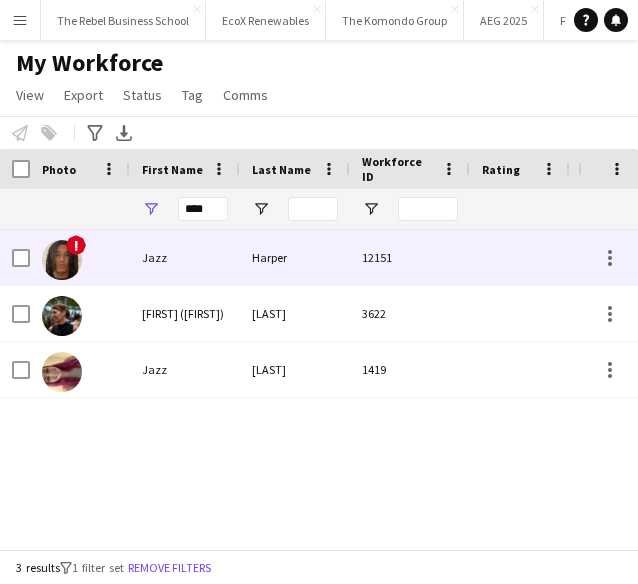 click at bounding box center (62, 260) 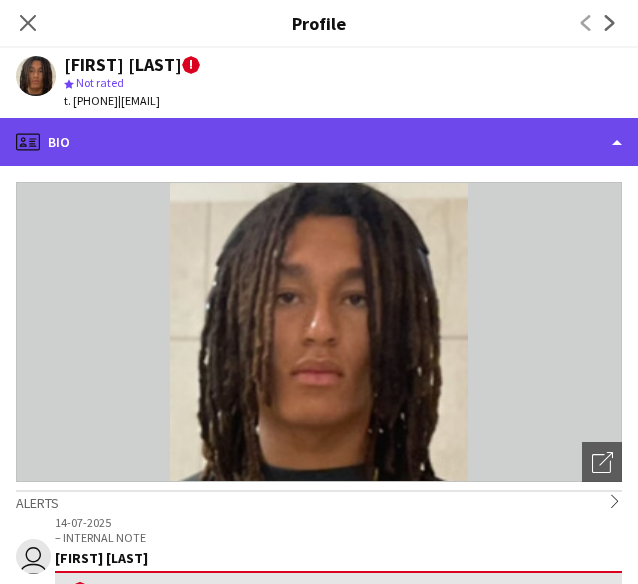 click on "profile
Bio" 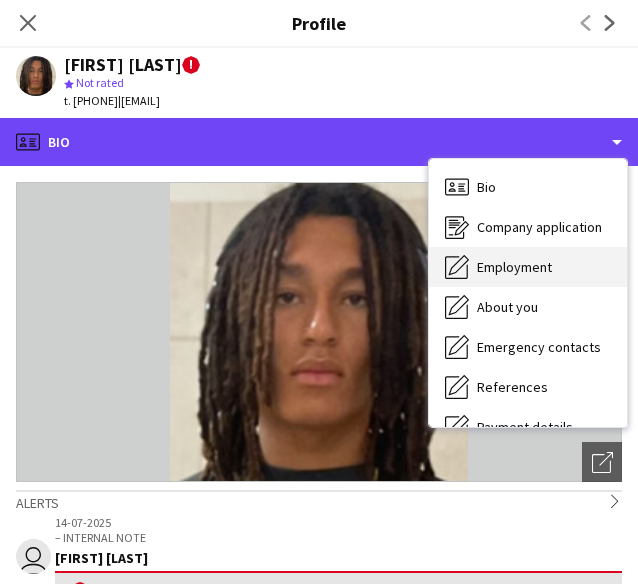 scroll, scrollTop: 228, scrollLeft: 0, axis: vertical 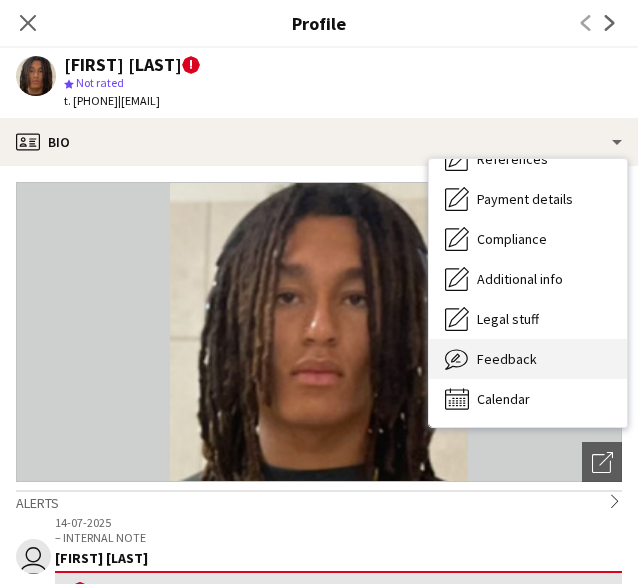 click on "Feedback" at bounding box center [507, 359] 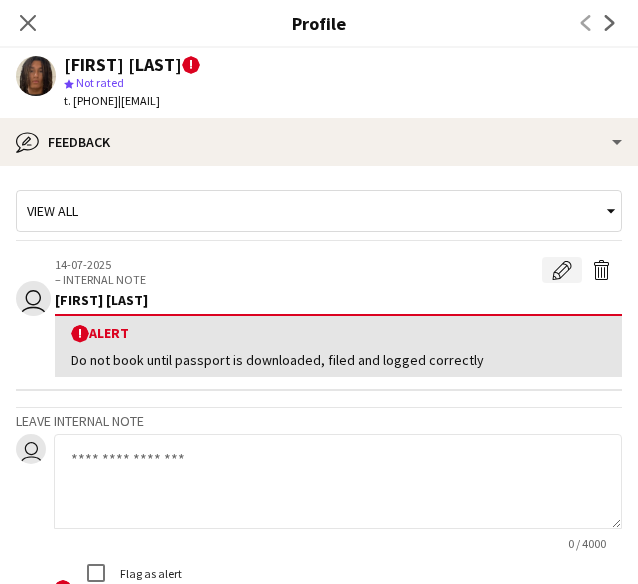 click on "Edit alert" 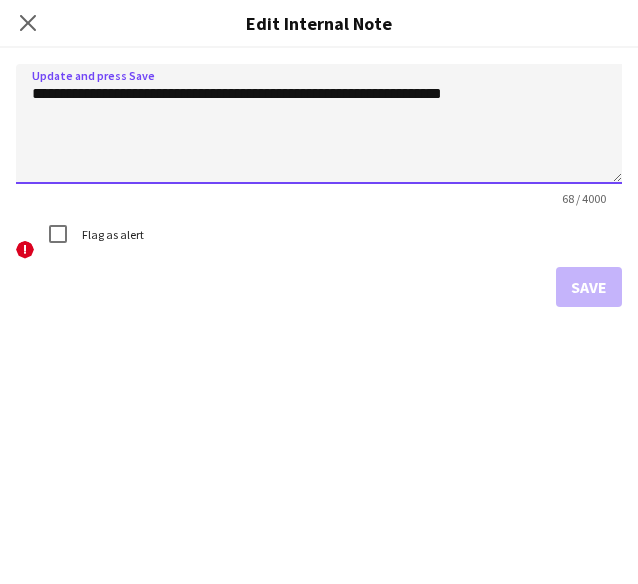 click on "**********" 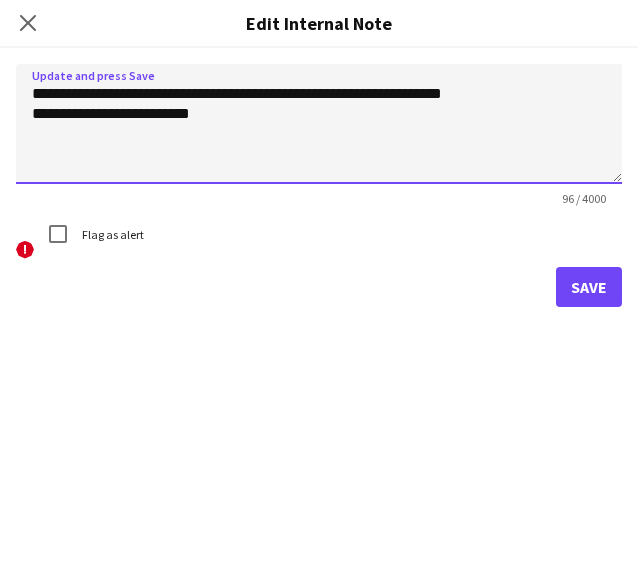 type on "**********" 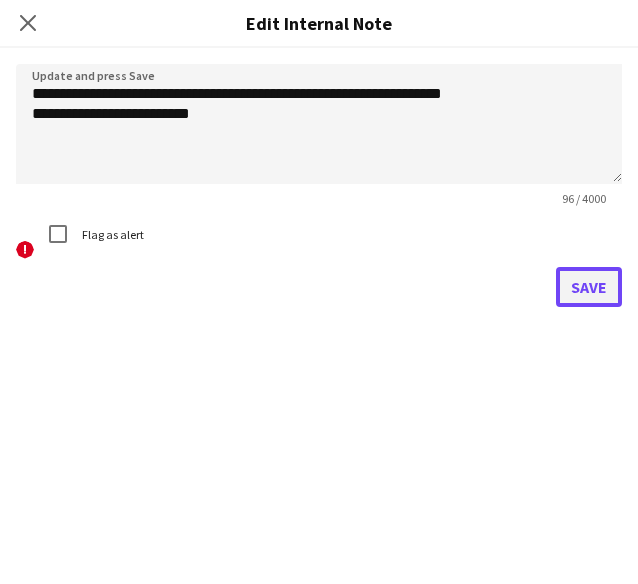 click on "Save" 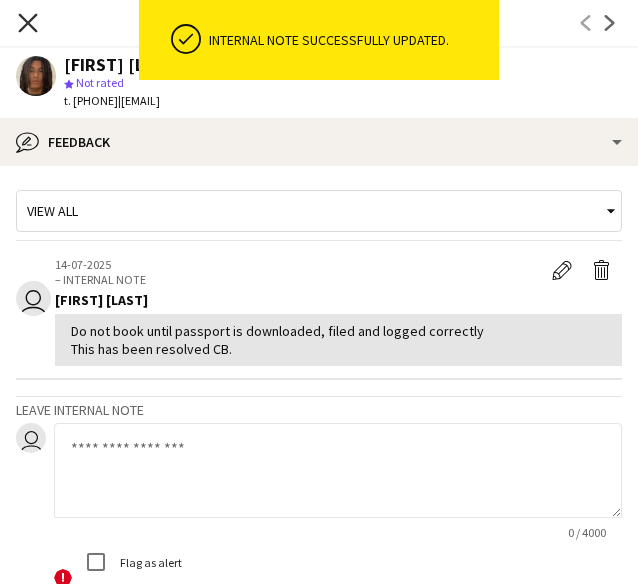 click on "Close pop-in" 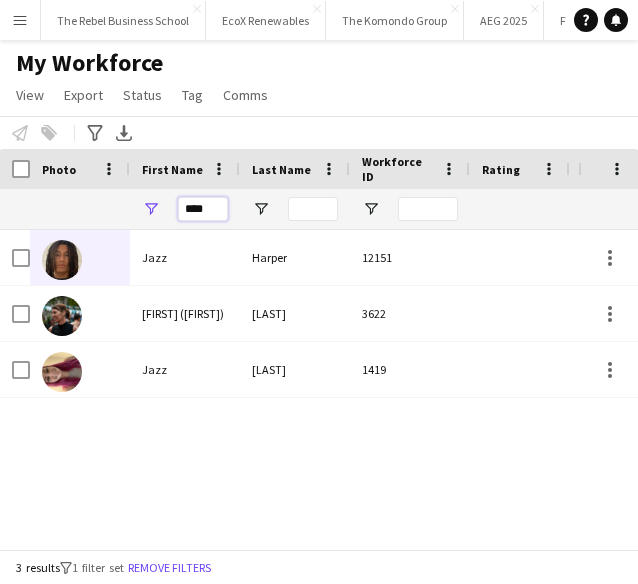 drag, startPoint x: 217, startPoint y: 215, endPoint x: 182, endPoint y: 214, distance: 35.014282 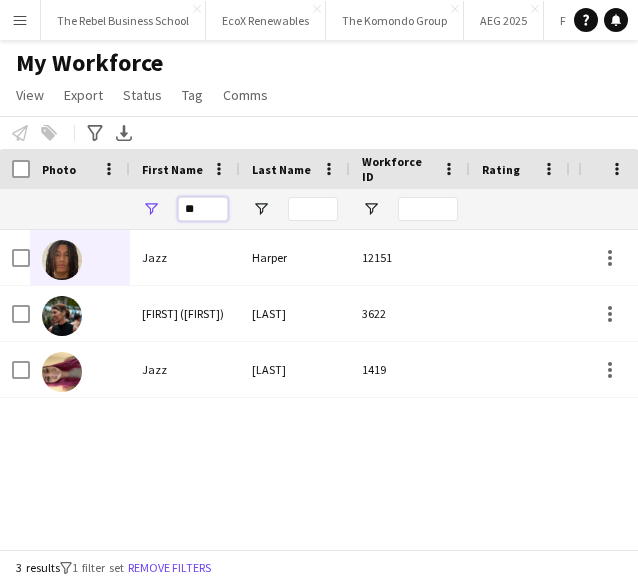 type on "*" 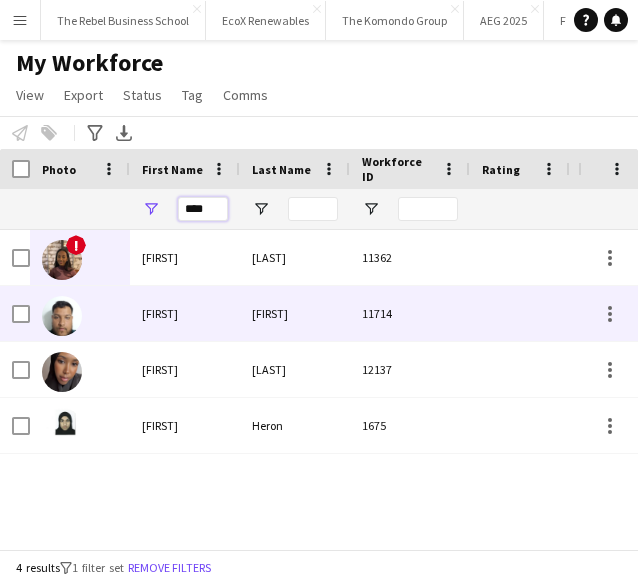 type on "****" 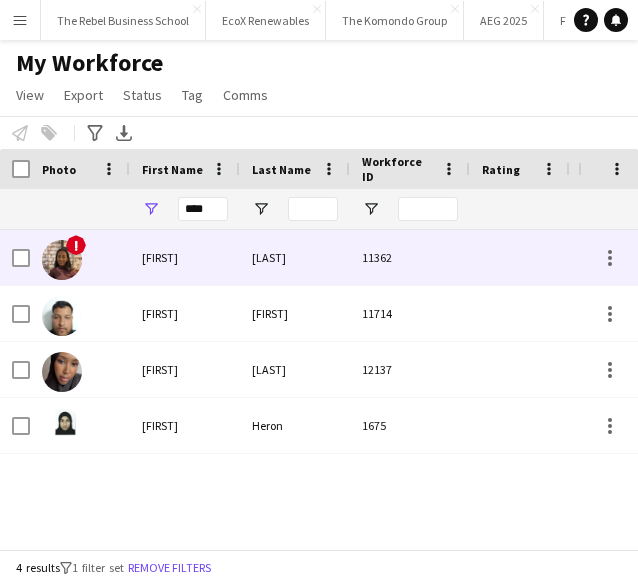 click at bounding box center (62, 260) 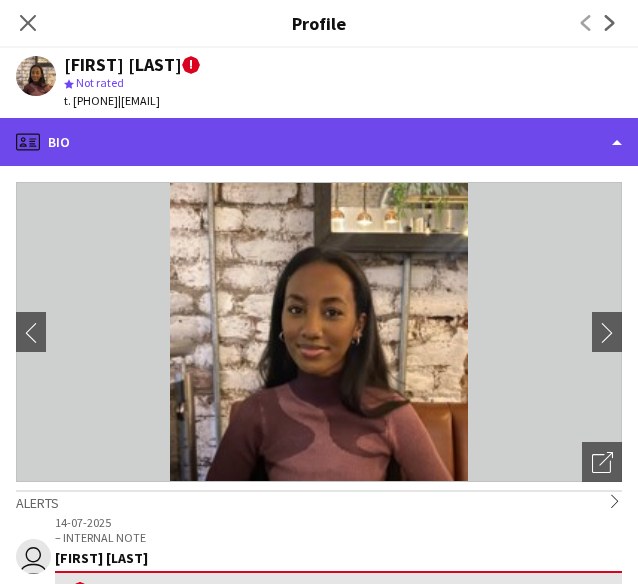 click on "profile
Bio" 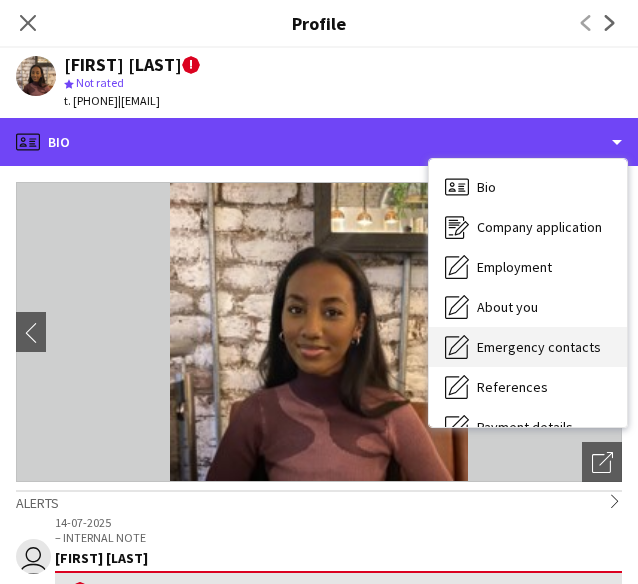 scroll, scrollTop: 228, scrollLeft: 0, axis: vertical 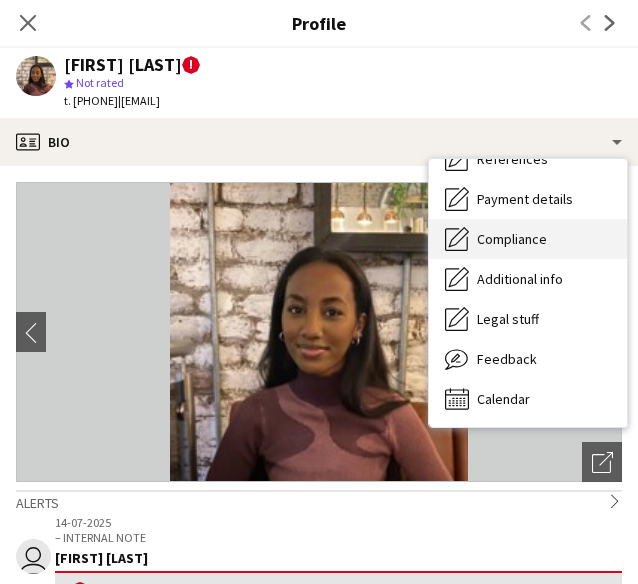 click on "Compliance" at bounding box center (512, 239) 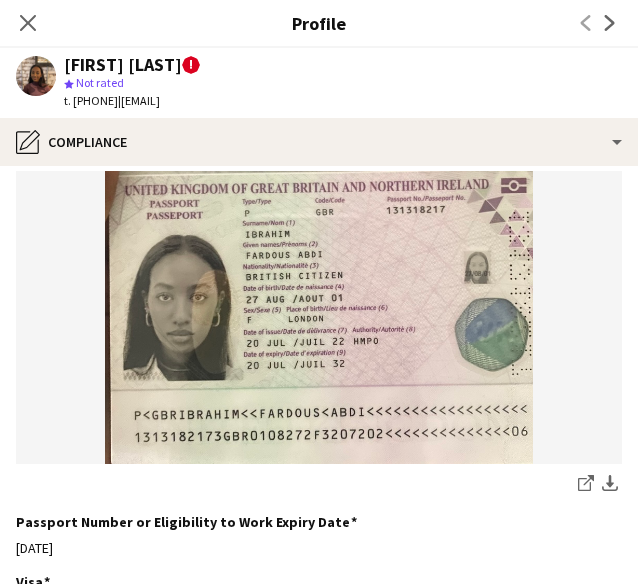 scroll, scrollTop: 148, scrollLeft: 0, axis: vertical 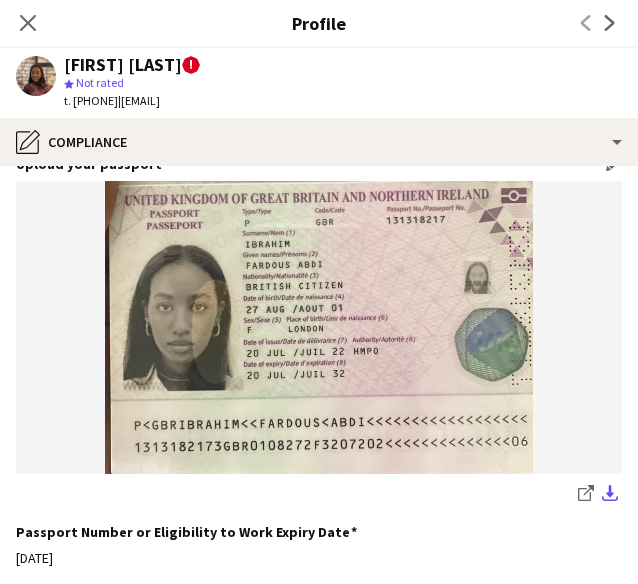 click on "download-bottom" 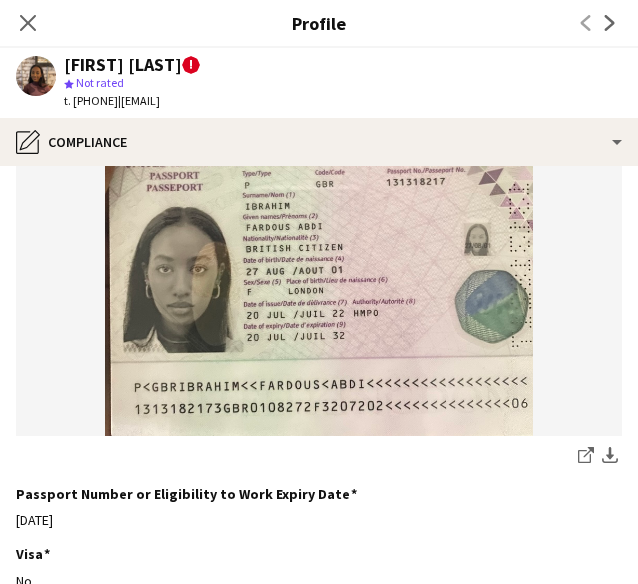 scroll, scrollTop: 0, scrollLeft: 0, axis: both 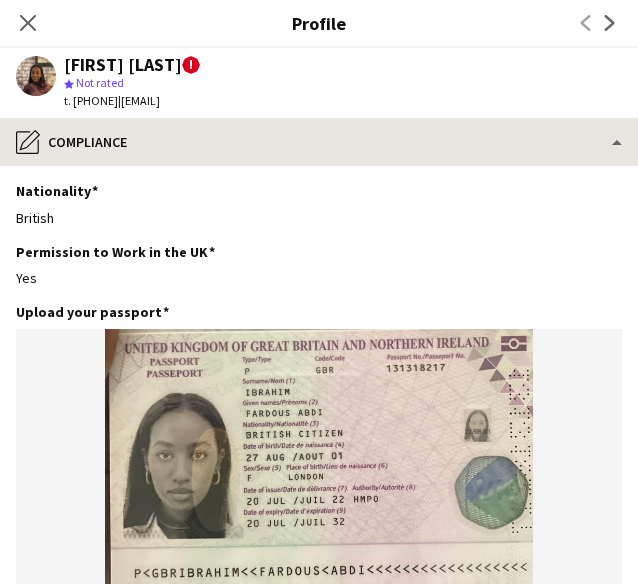 click on "pencil4
Compliance" 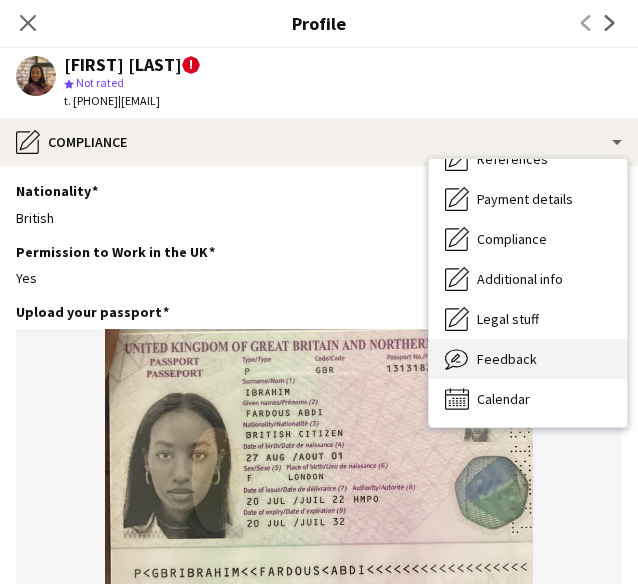 click on "Feedback" at bounding box center [507, 359] 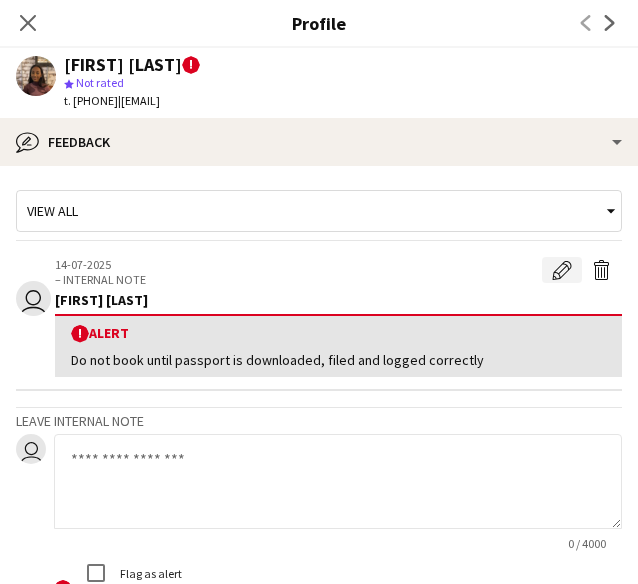 click on "Edit alert" 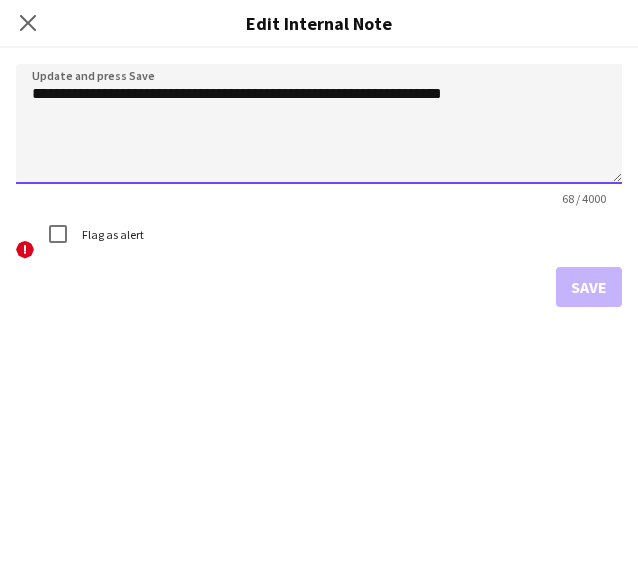 click on "**********" 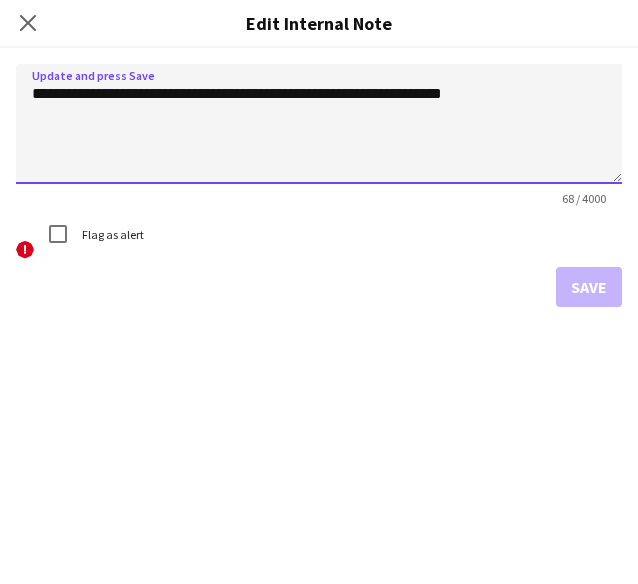 click on "**********" 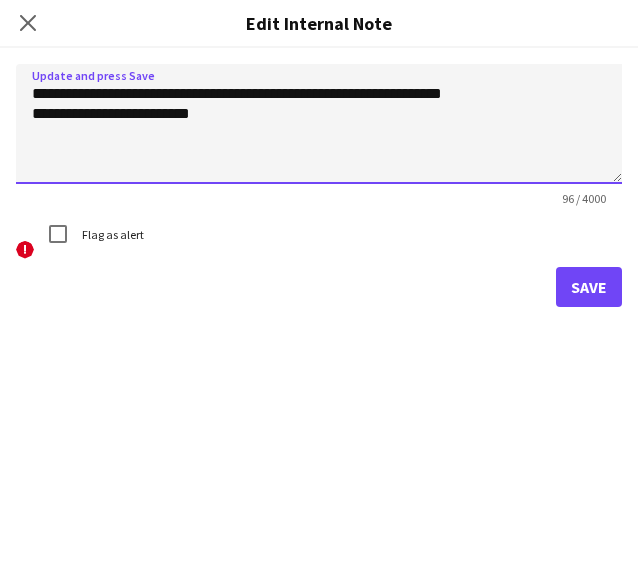 type on "**********" 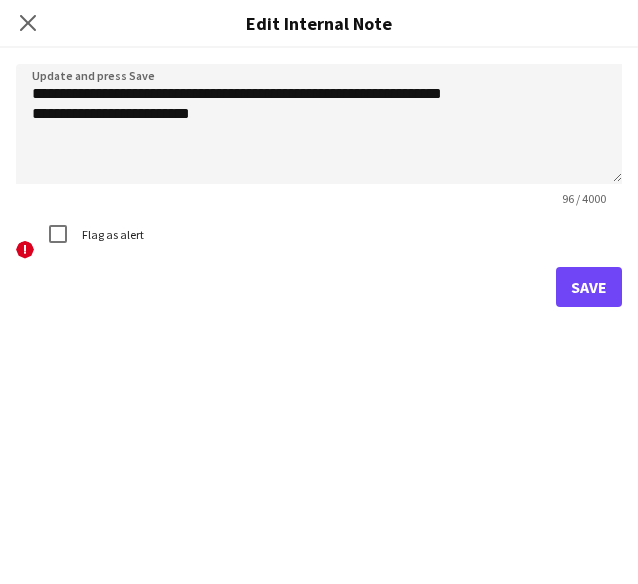 click on "96 / 4000" 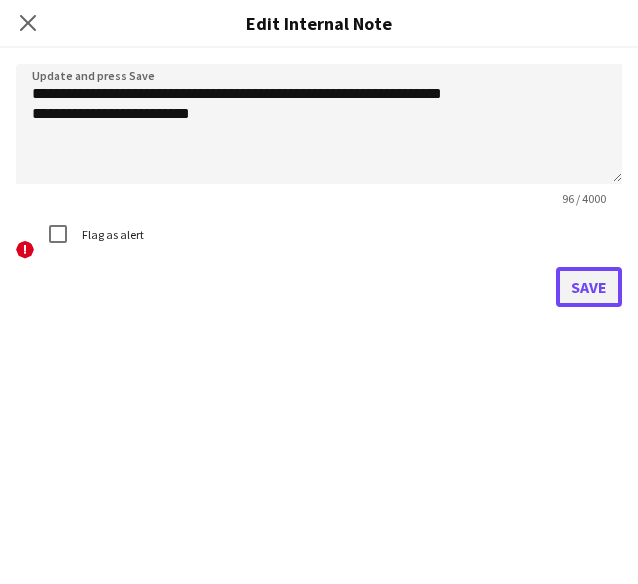 click on "Save" 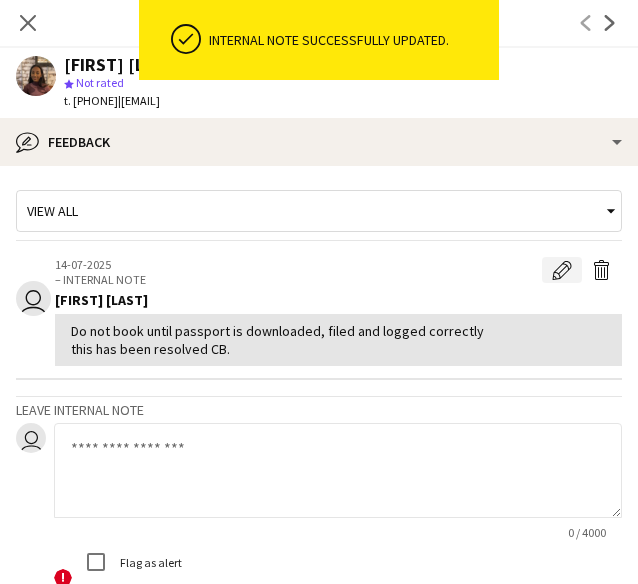 click on "Edit internal note" 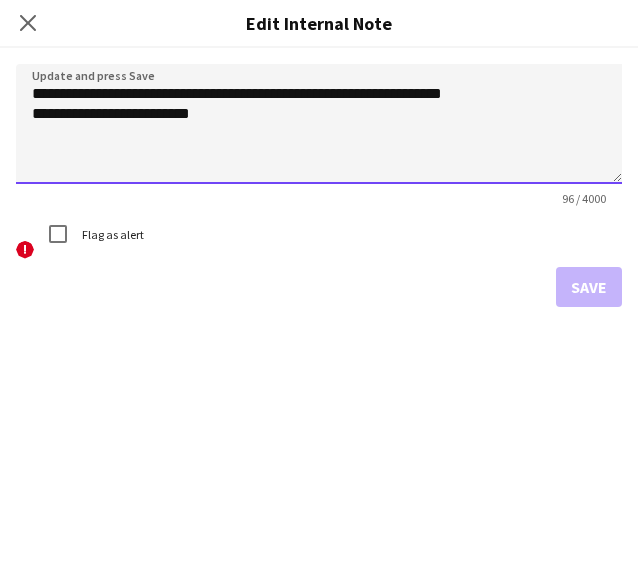 click on "**********" 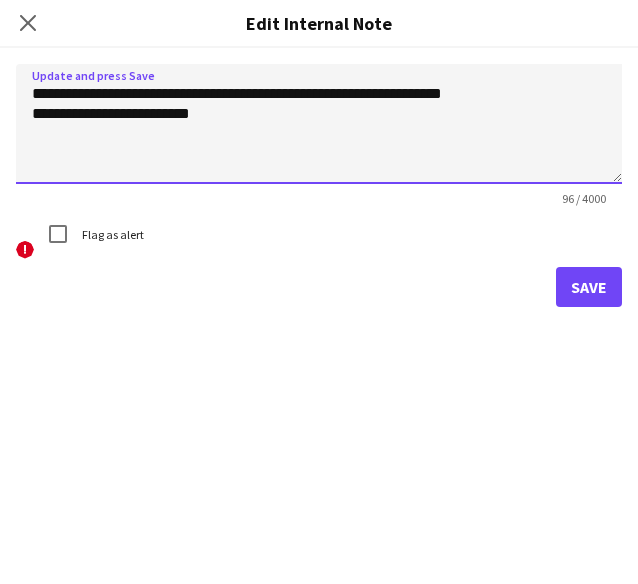 type on "**********" 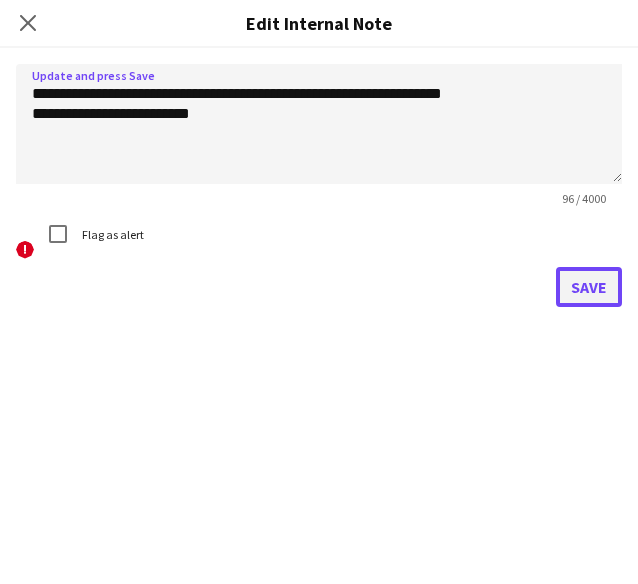 click on "Save" 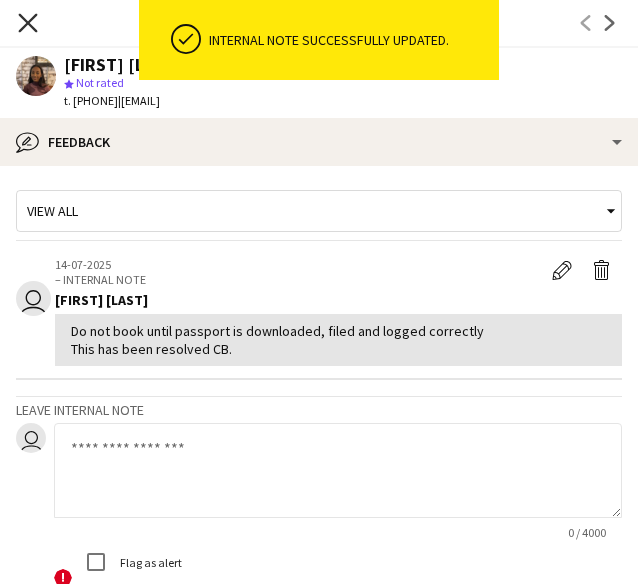 click on "Close pop-in" 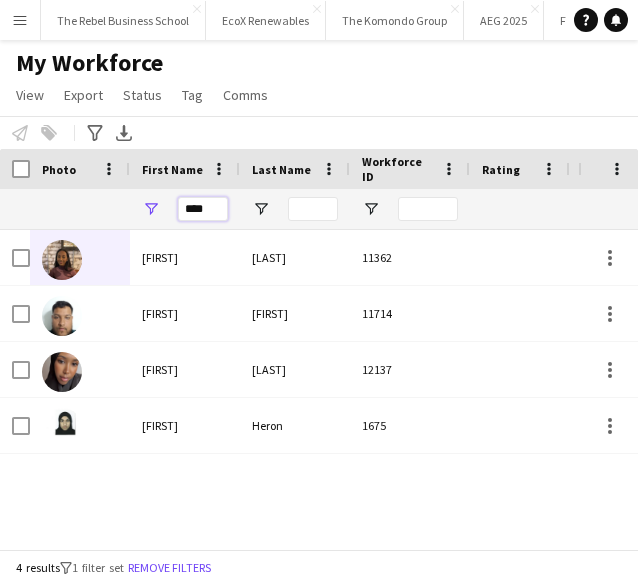 drag, startPoint x: 220, startPoint y: 209, endPoint x: 180, endPoint y: 205, distance: 40.1995 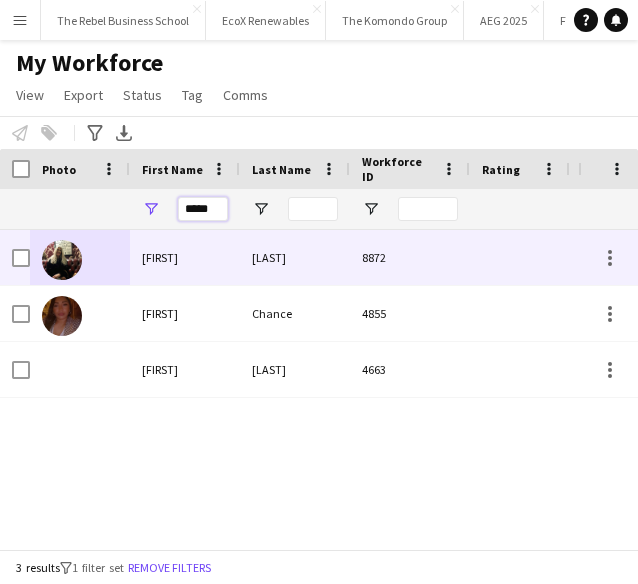 type on "*****" 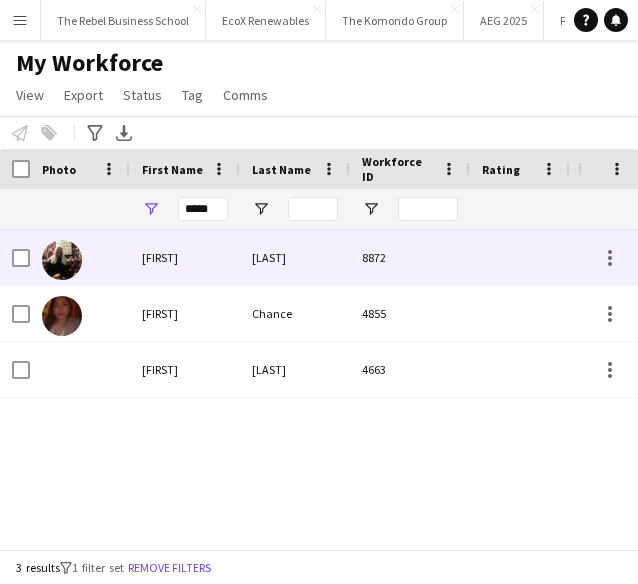click at bounding box center (62, 260) 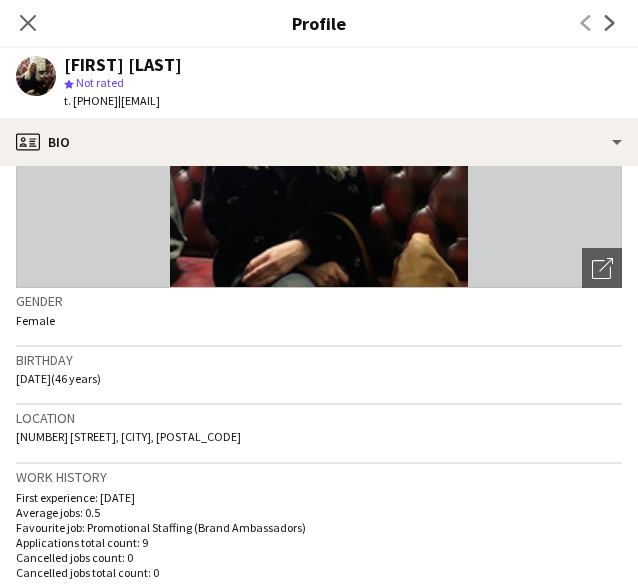 scroll, scrollTop: 195, scrollLeft: 0, axis: vertical 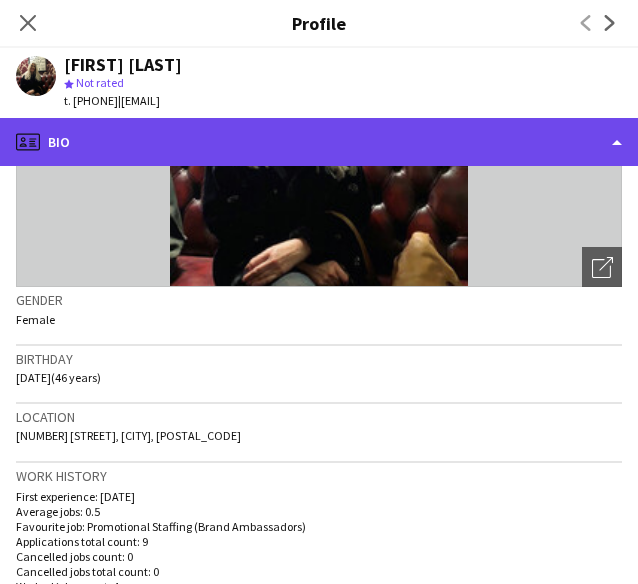 click on "profile
Bio" 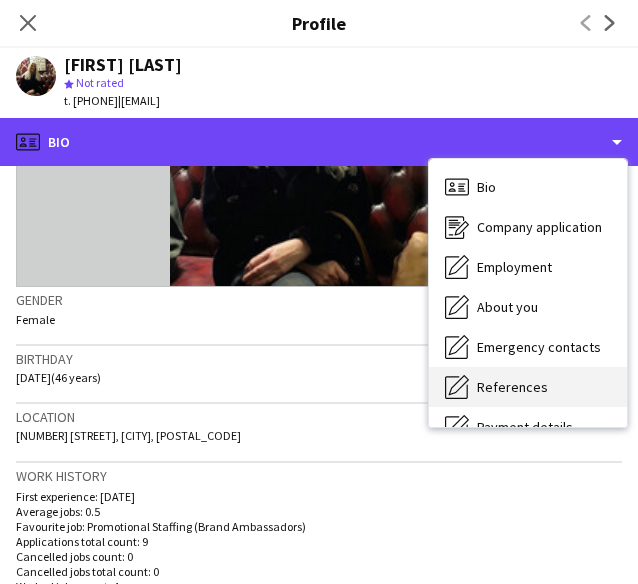 scroll, scrollTop: 228, scrollLeft: 0, axis: vertical 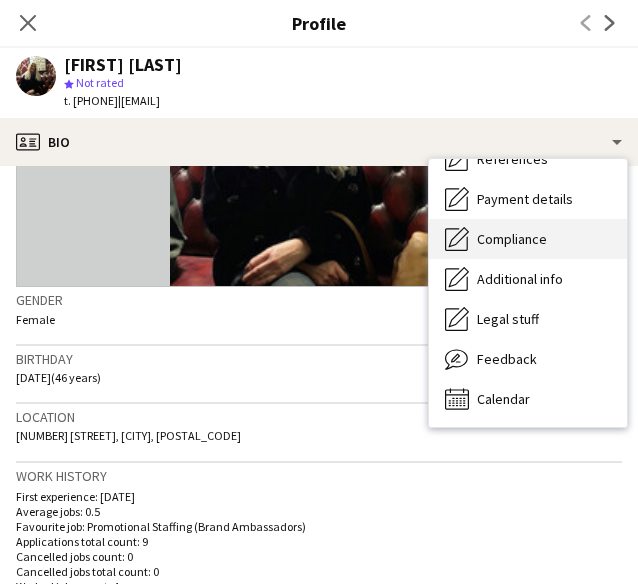 click on "Compliance" at bounding box center (512, 239) 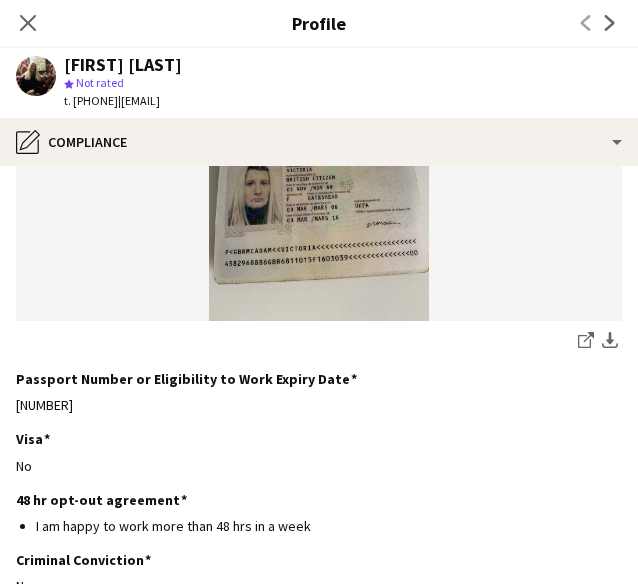 scroll, scrollTop: 299, scrollLeft: 0, axis: vertical 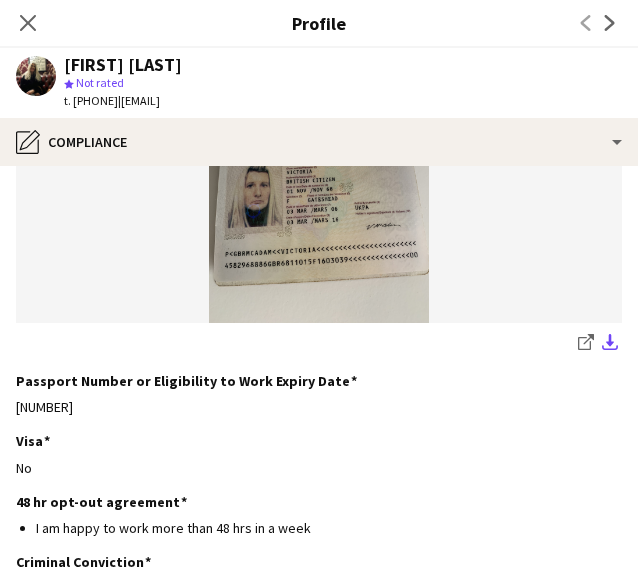 click on "download-bottom" 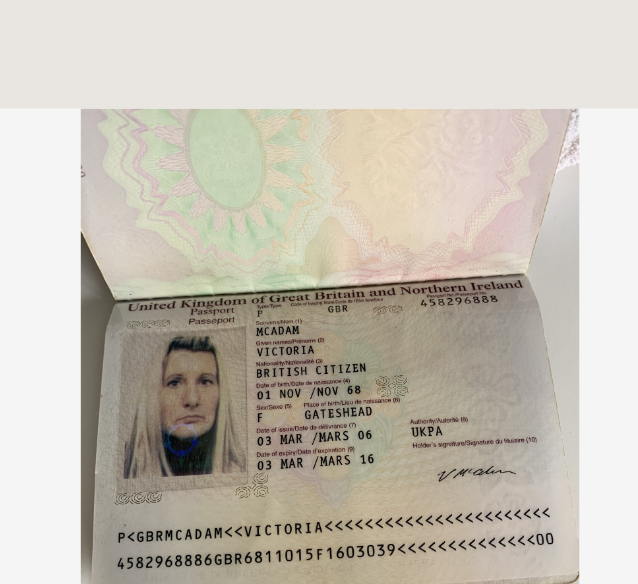scroll, scrollTop: 199, scrollLeft: 0, axis: vertical 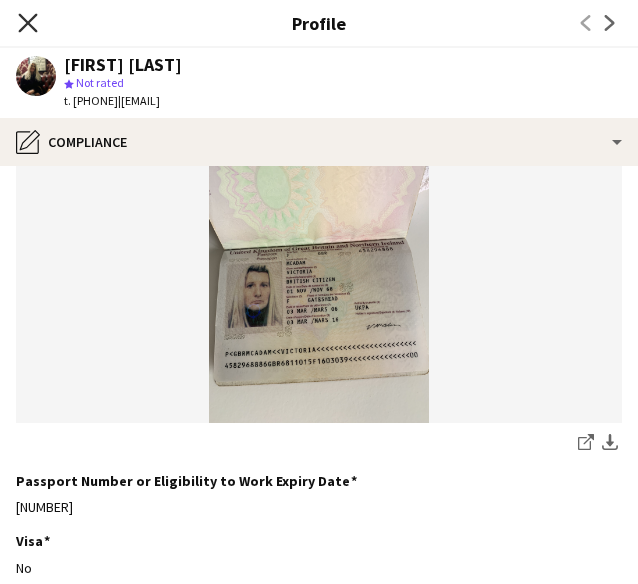 click 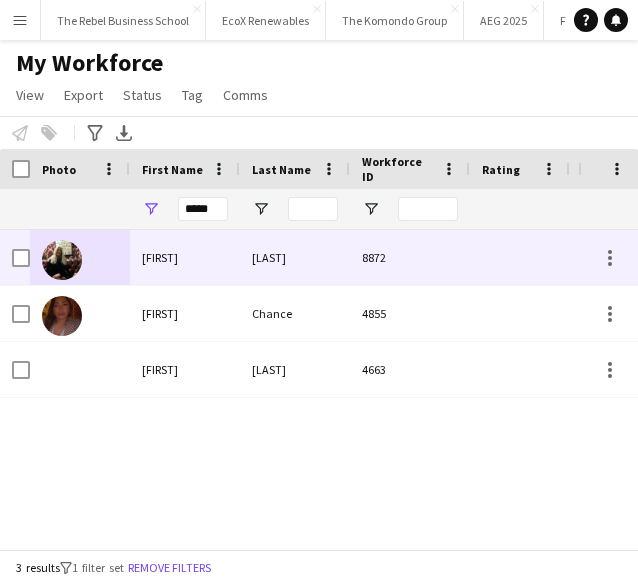 click on "[LAST]" at bounding box center (295, 257) 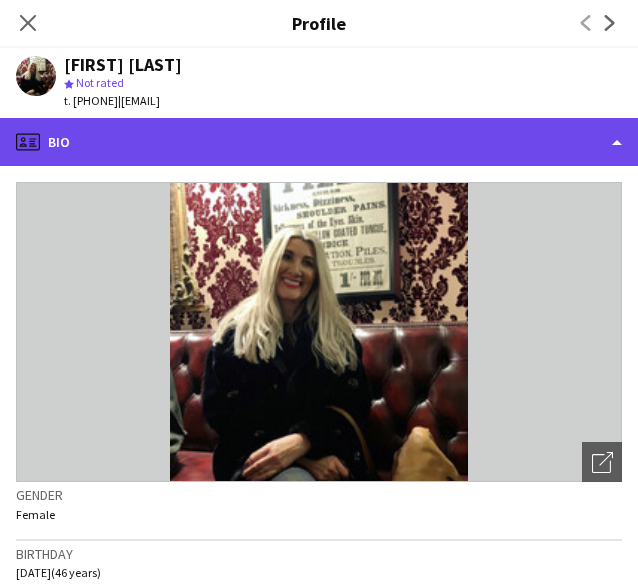 click on "profile
Bio" 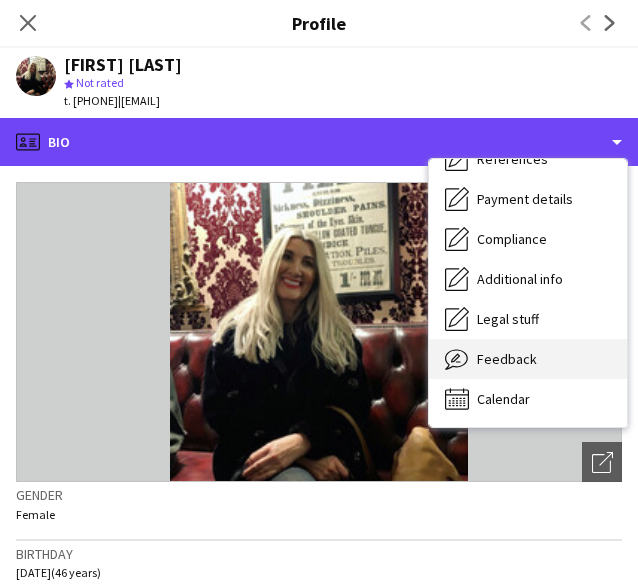 scroll, scrollTop: 225, scrollLeft: 0, axis: vertical 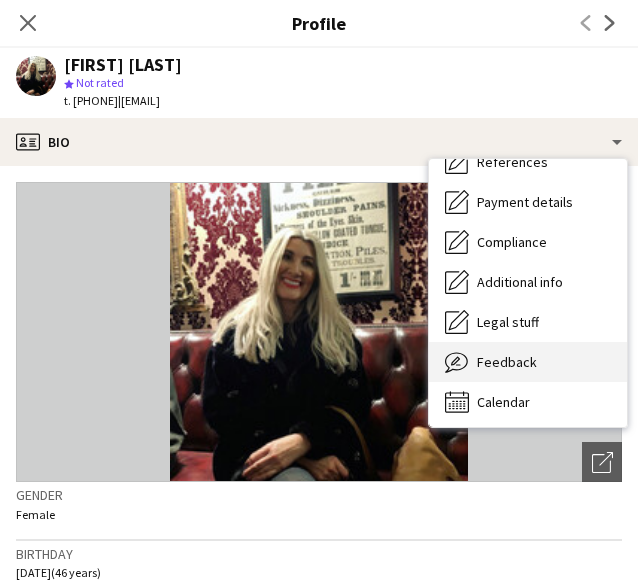 click on "Feedback" at bounding box center (507, 362) 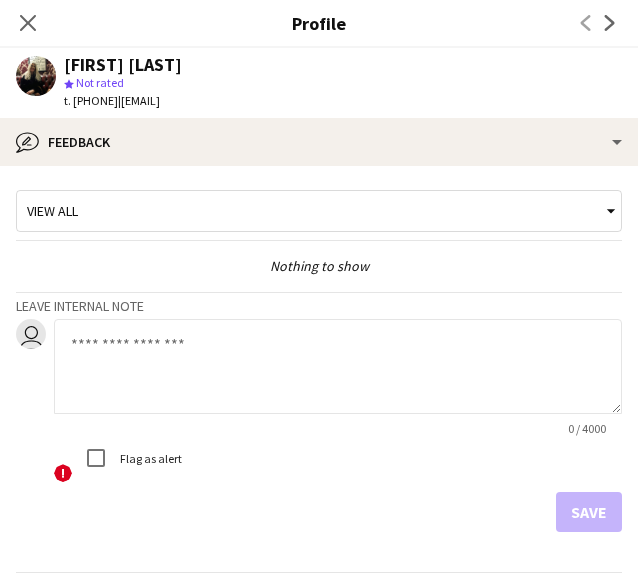click 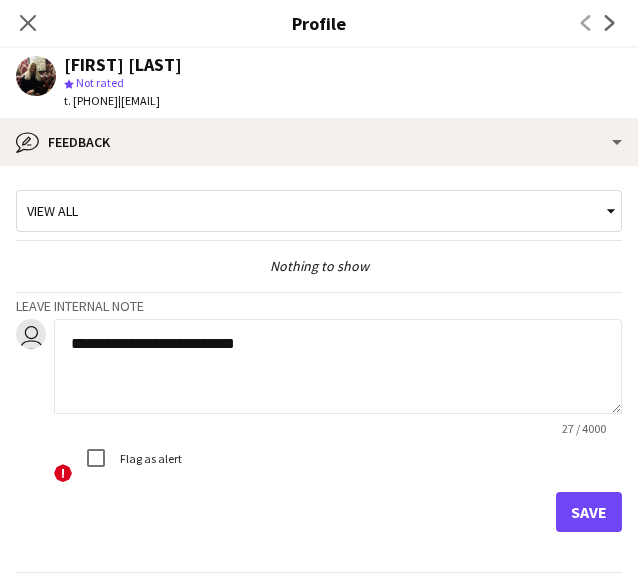 type on "**********" 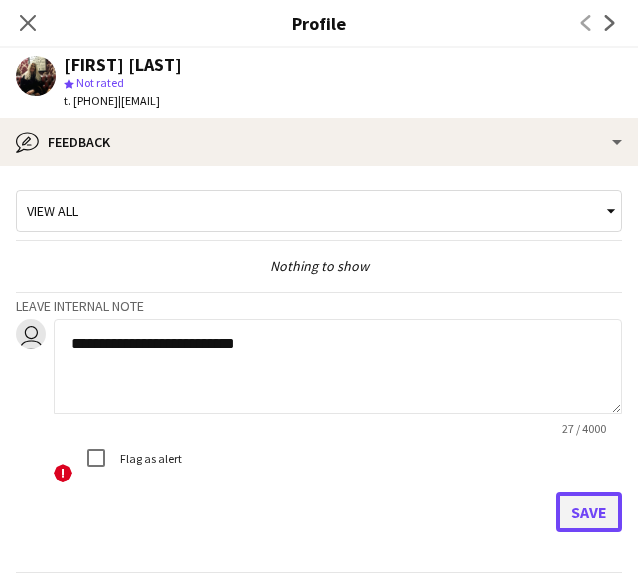 click on "Save" 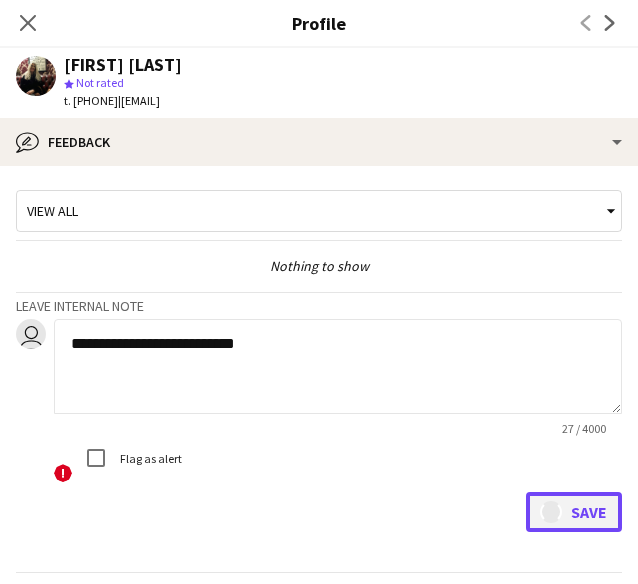 type 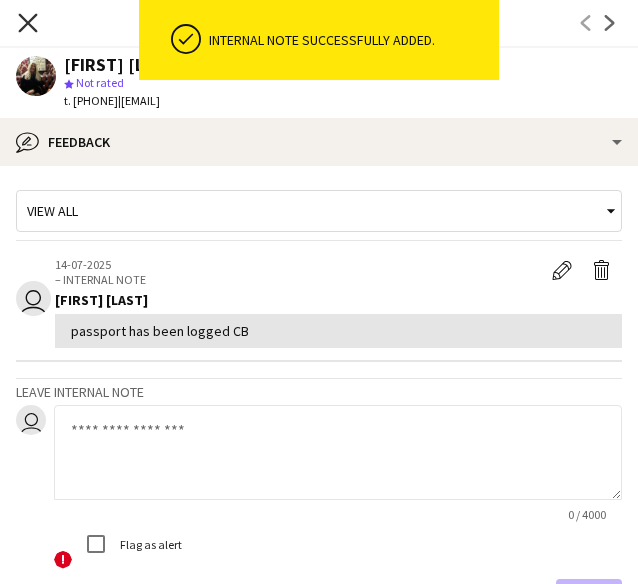 click on "Close pop-in" 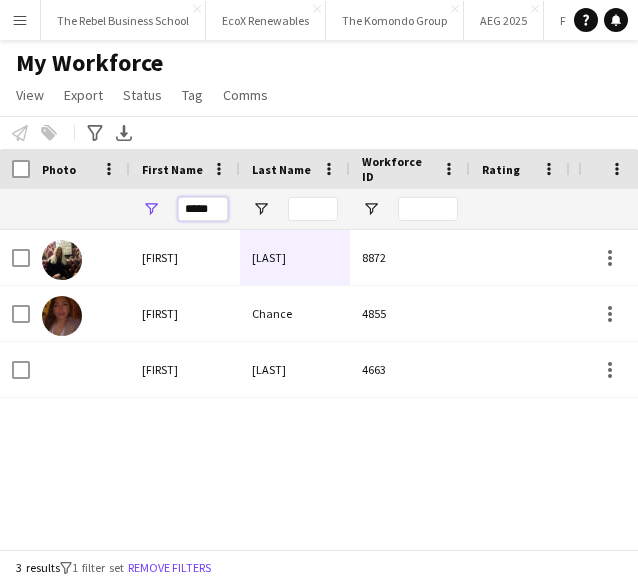 click on "*****" at bounding box center (203, 209) 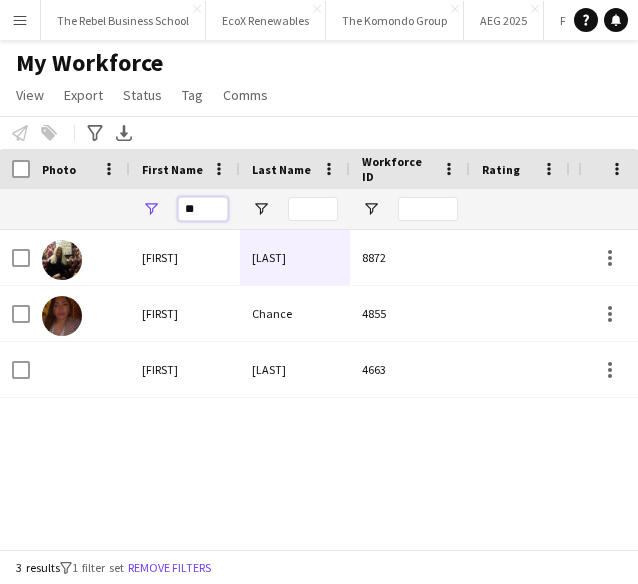 type on "*" 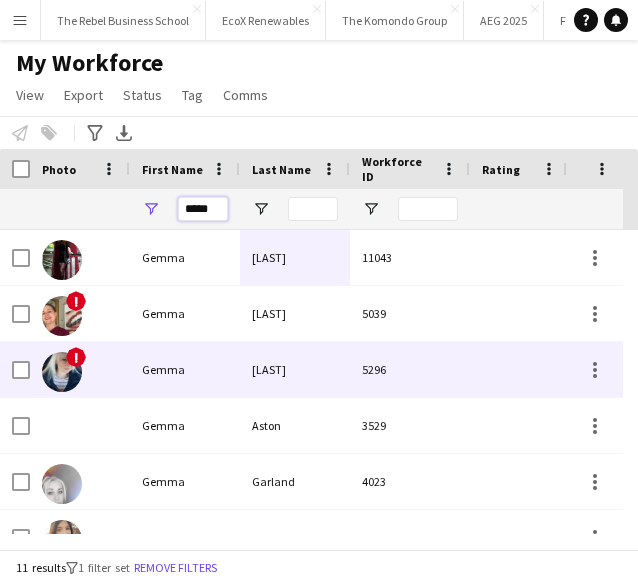 type on "*****" 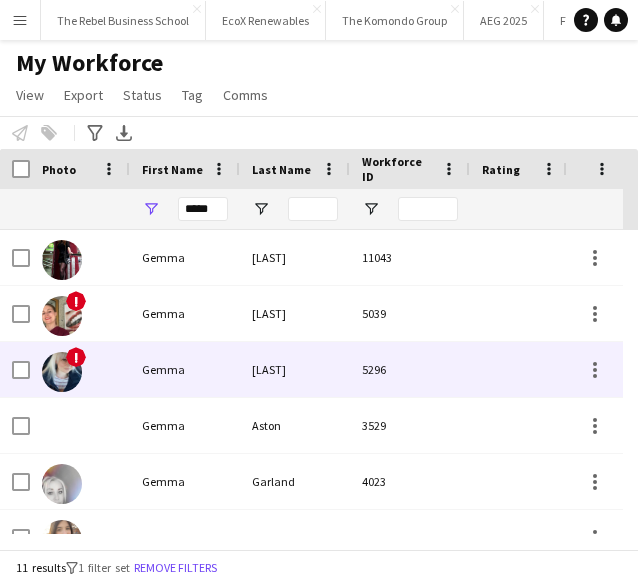 click at bounding box center (62, 372) 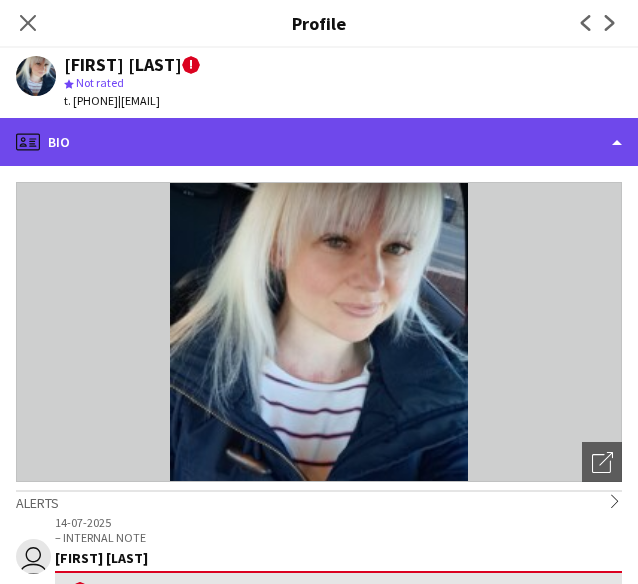 click on "profile
Bio" 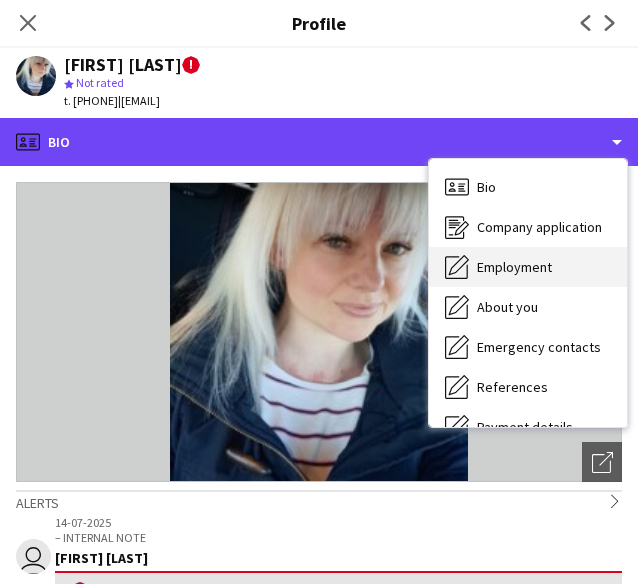 scroll, scrollTop: 122, scrollLeft: 0, axis: vertical 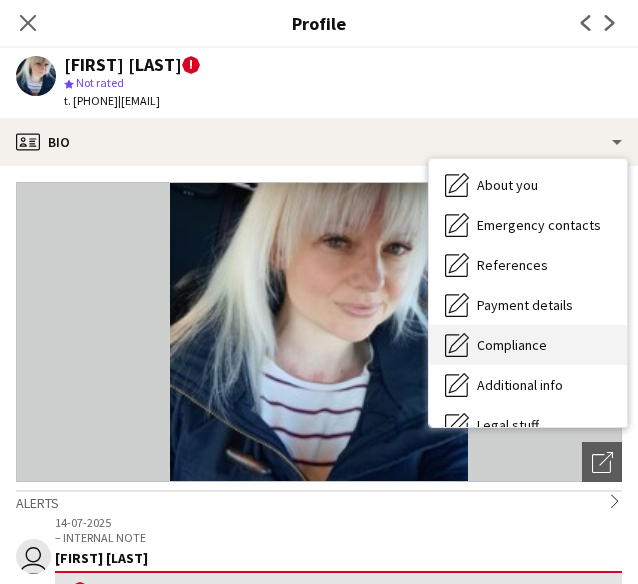 click on "Compliance" at bounding box center [512, 345] 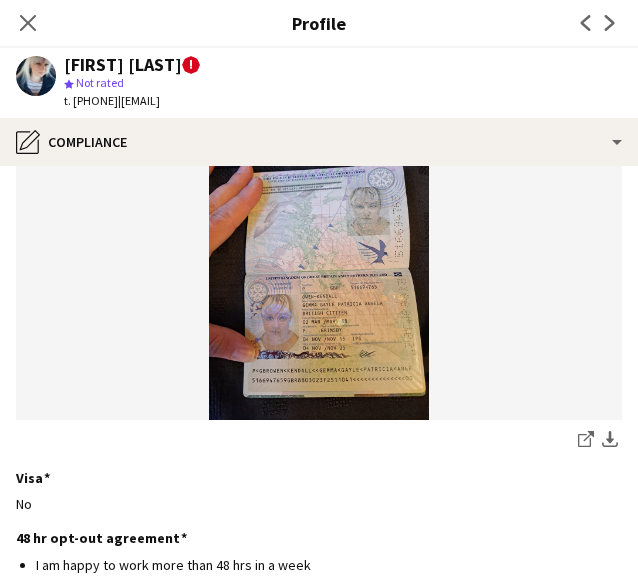 scroll, scrollTop: 237, scrollLeft: 0, axis: vertical 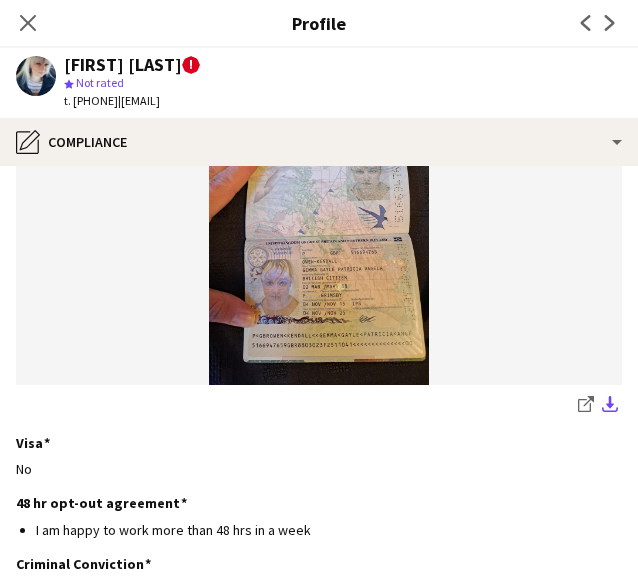 click on "download-bottom" 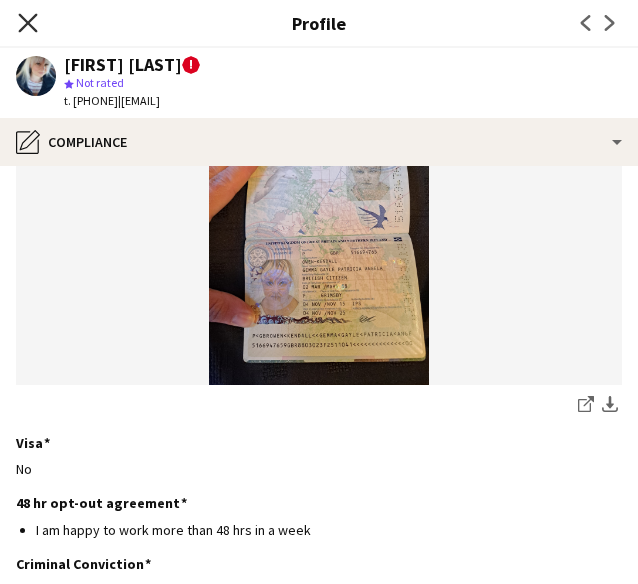 click on "Close pop-in" 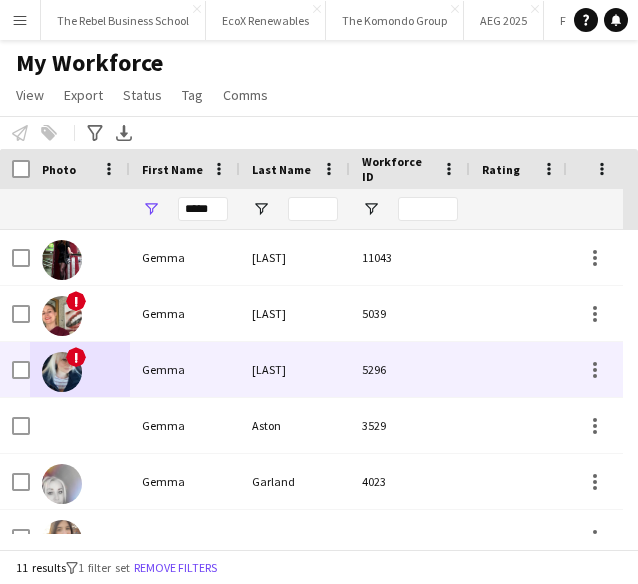 click on "!" at bounding box center (76, 357) 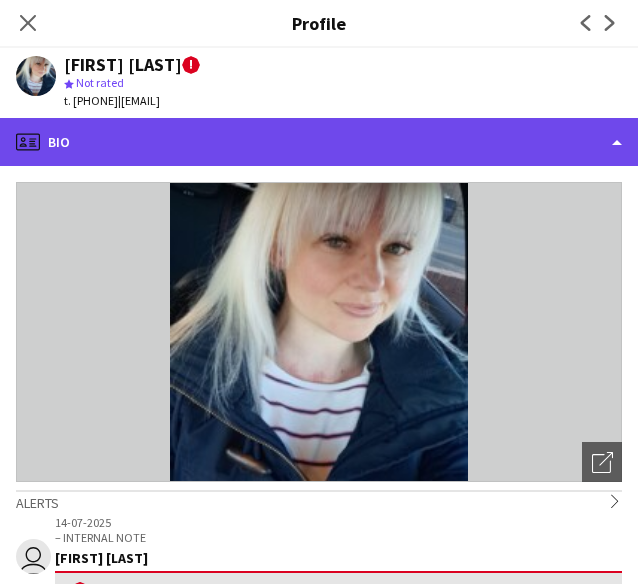 click on "profile
Bio" 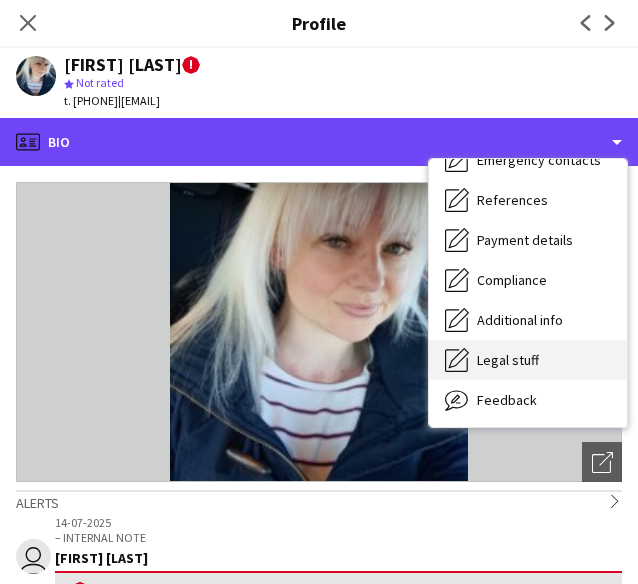 scroll, scrollTop: 228, scrollLeft: 0, axis: vertical 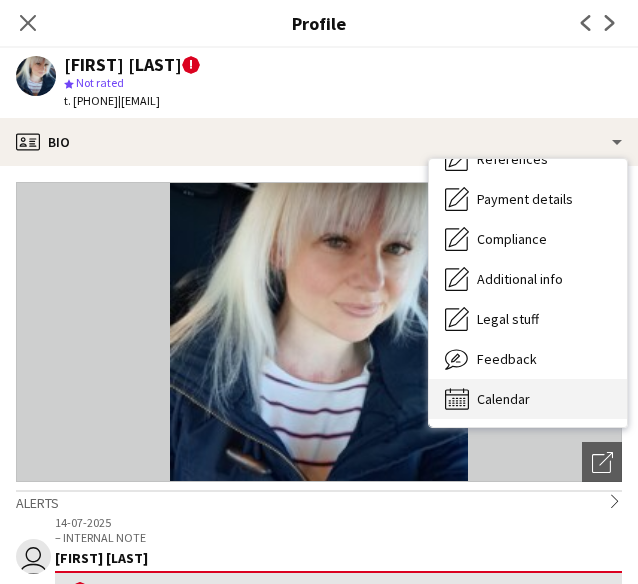 click on "Calendar
Calendar" at bounding box center (528, 399) 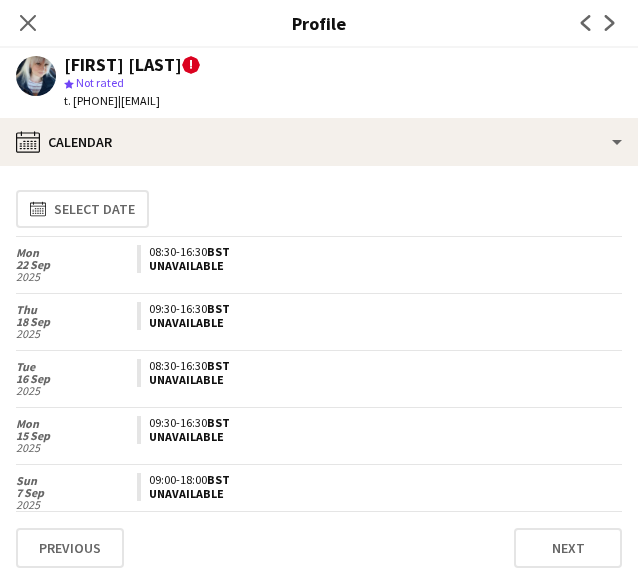 scroll, scrollTop: 294, scrollLeft: 0, axis: vertical 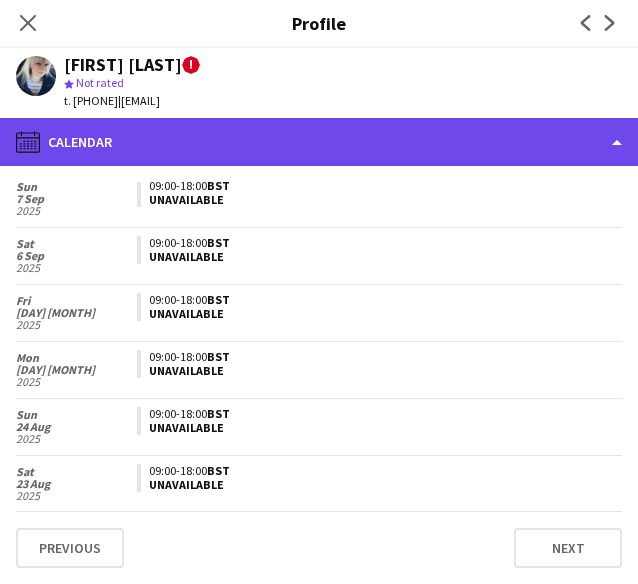 click on "calendar-full
Calendar" 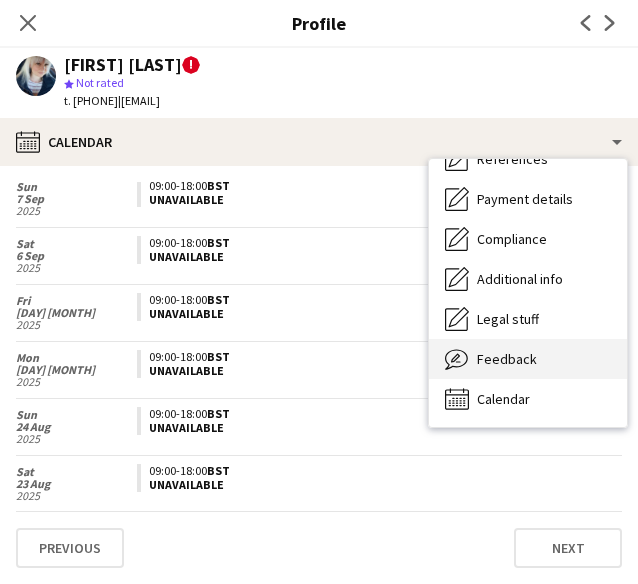 click on "Feedback" at bounding box center [507, 359] 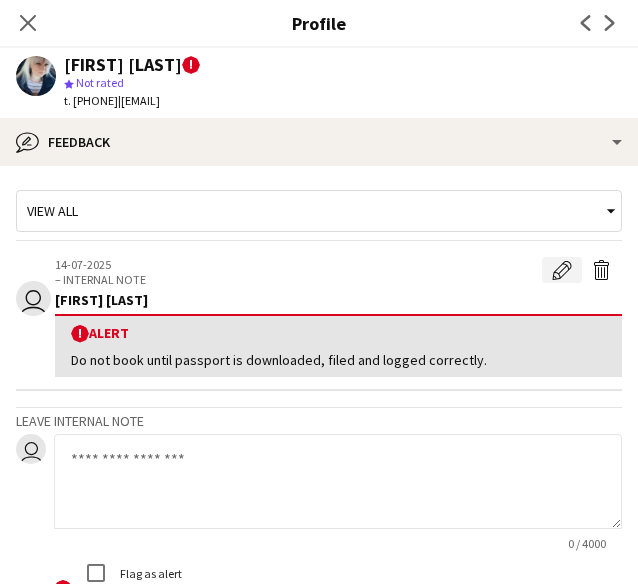 click on "Edit alert" 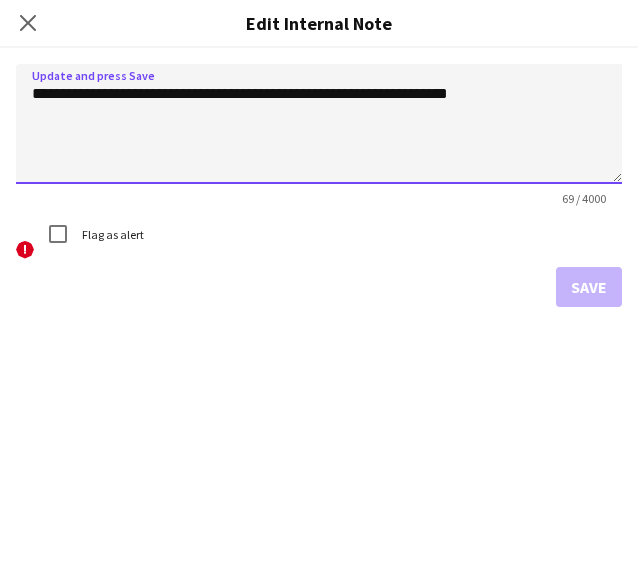 click on "**********" 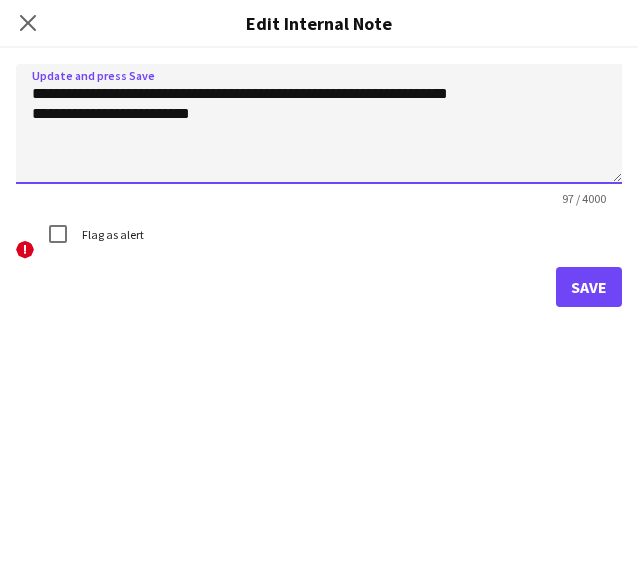 click on "**********" 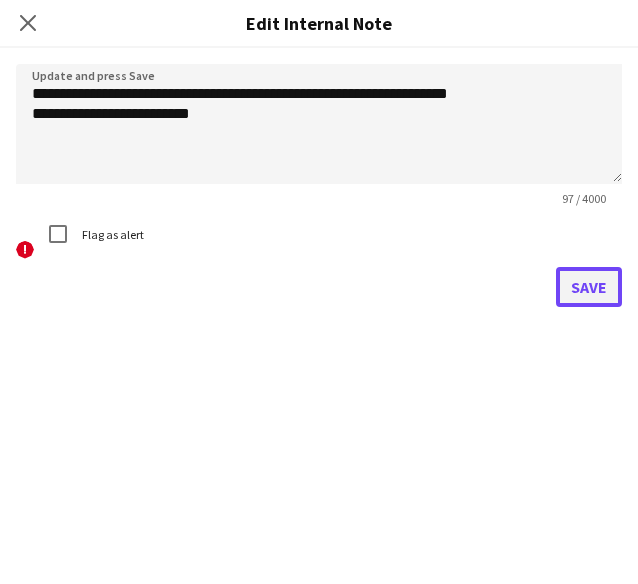 click on "Save" 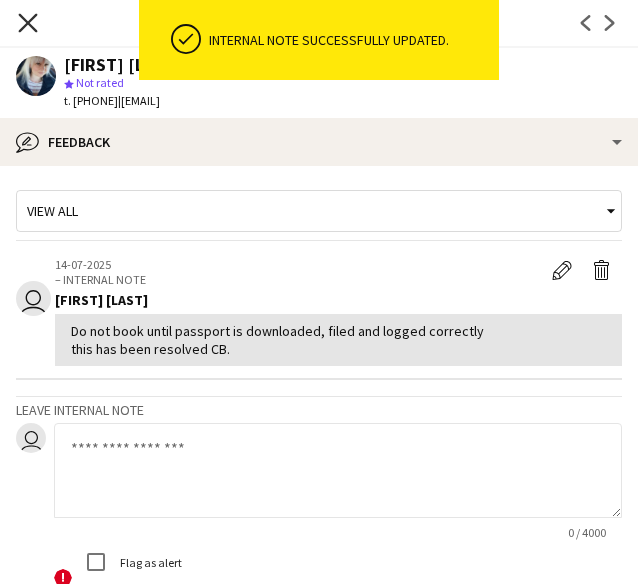 click on "Close pop-in" 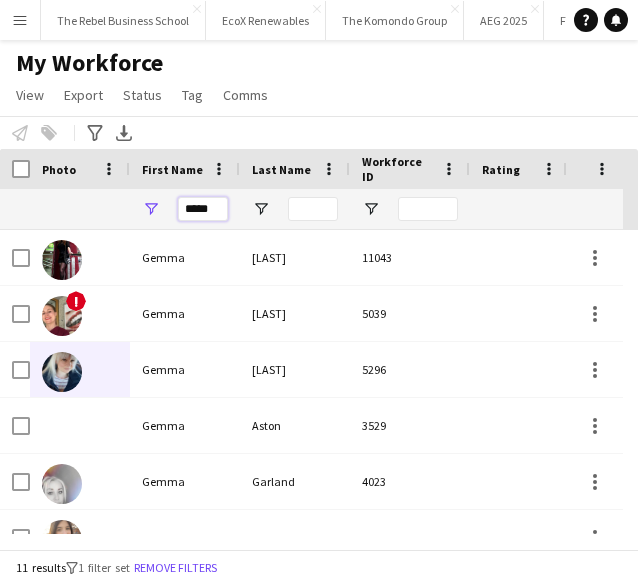 drag, startPoint x: 227, startPoint y: 205, endPoint x: 166, endPoint y: 202, distance: 61.073727 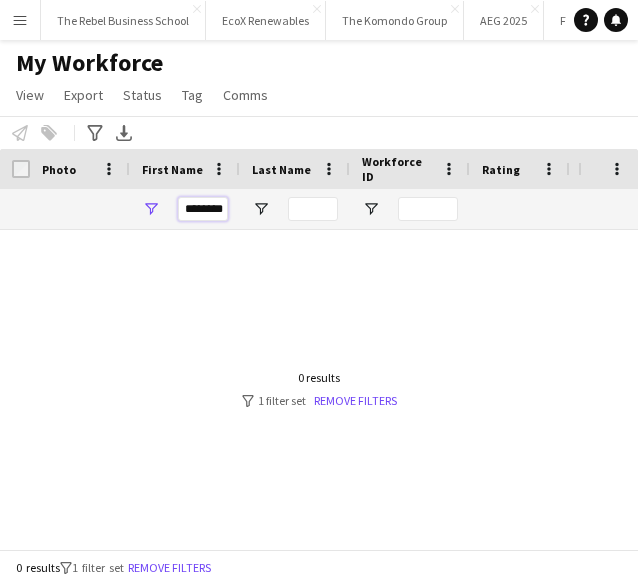 scroll, scrollTop: 0, scrollLeft: 0, axis: both 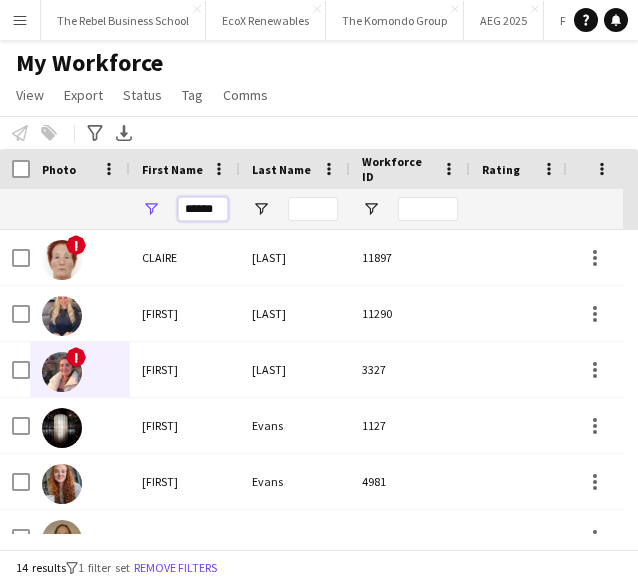 type on "******" 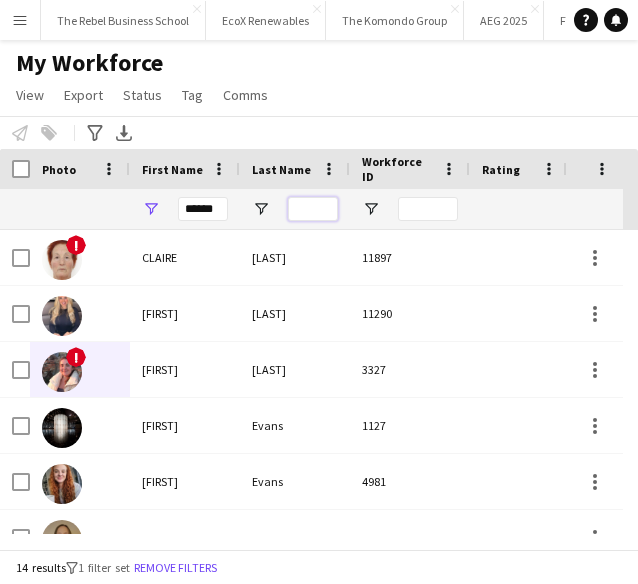 click at bounding box center (313, 209) 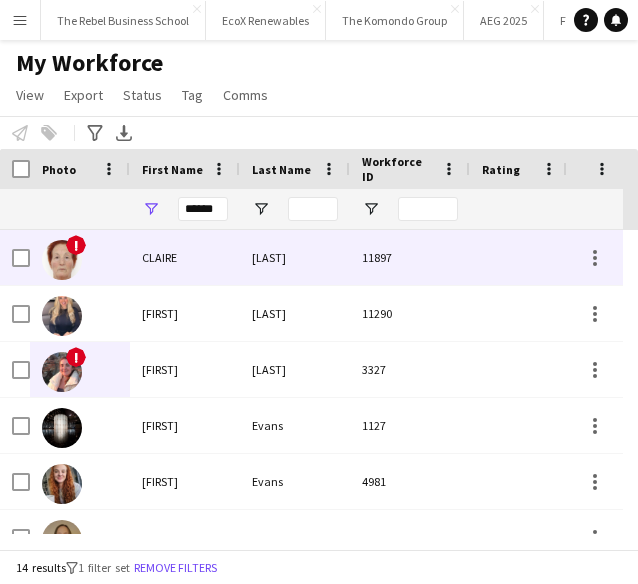 click at bounding box center [62, 260] 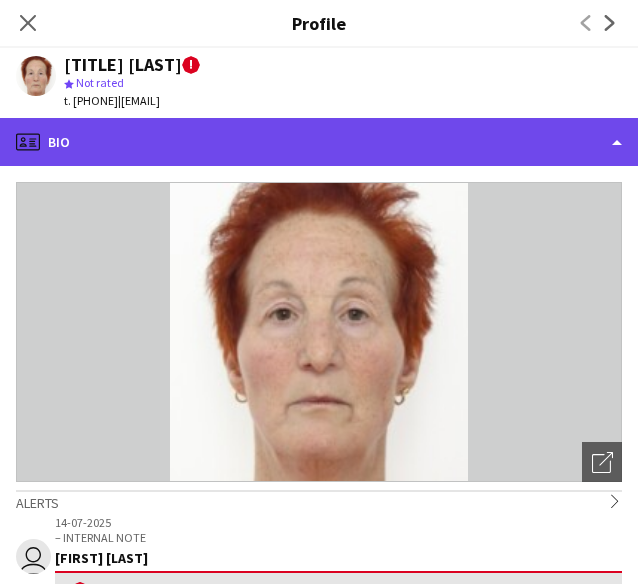 click on "profile
Bio" 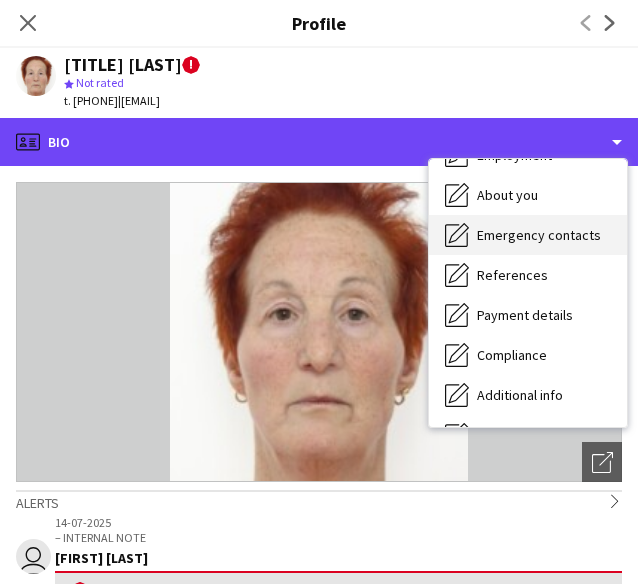 scroll, scrollTop: 117, scrollLeft: 0, axis: vertical 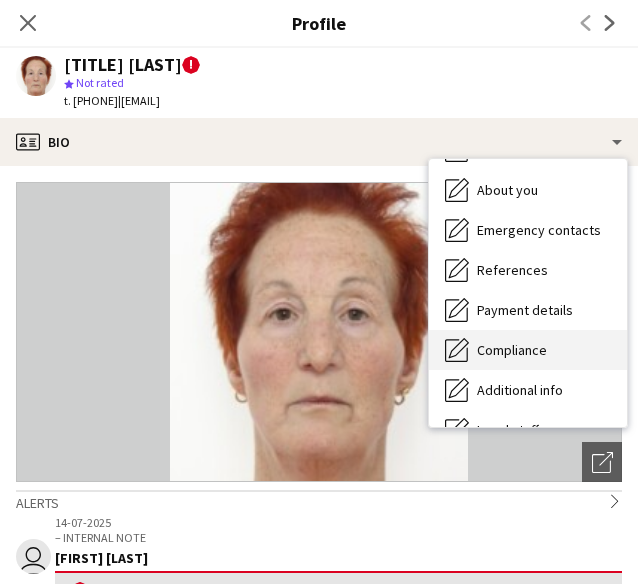 click on "Compliance" at bounding box center [512, 350] 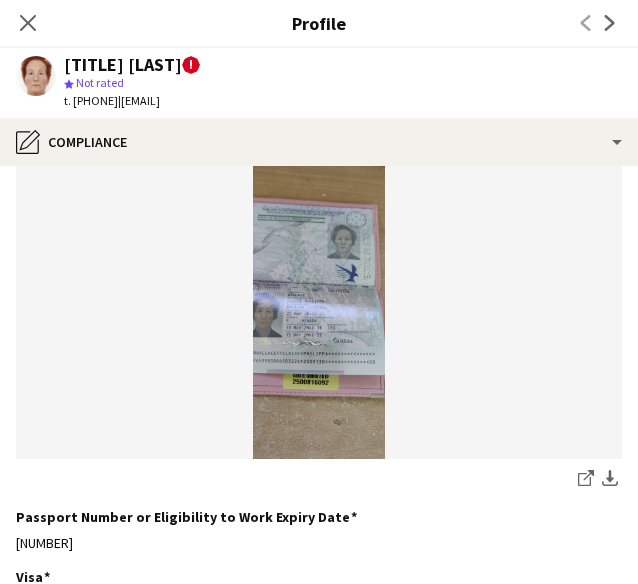 scroll, scrollTop: 160, scrollLeft: 0, axis: vertical 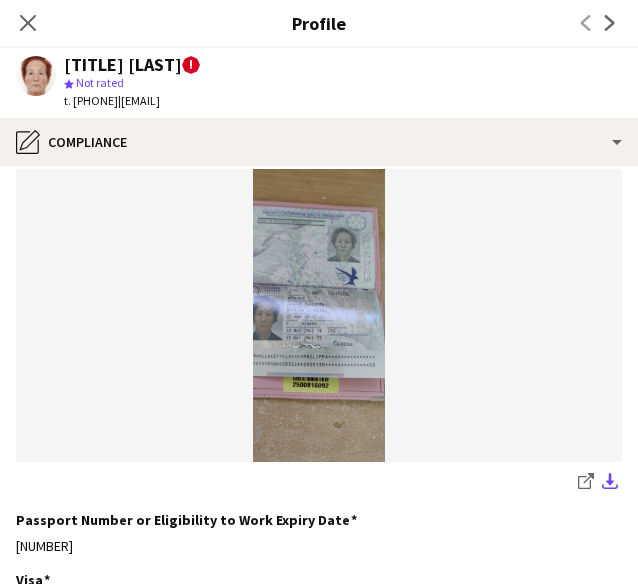 click on "download-bottom" 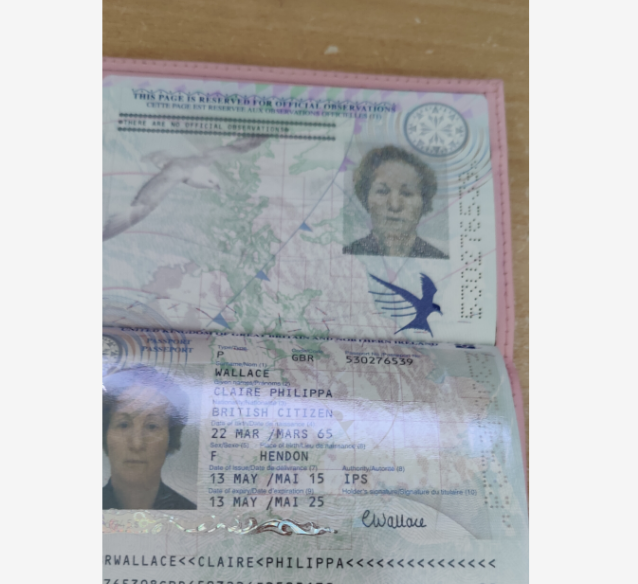 scroll, scrollTop: 93, scrollLeft: 0, axis: vertical 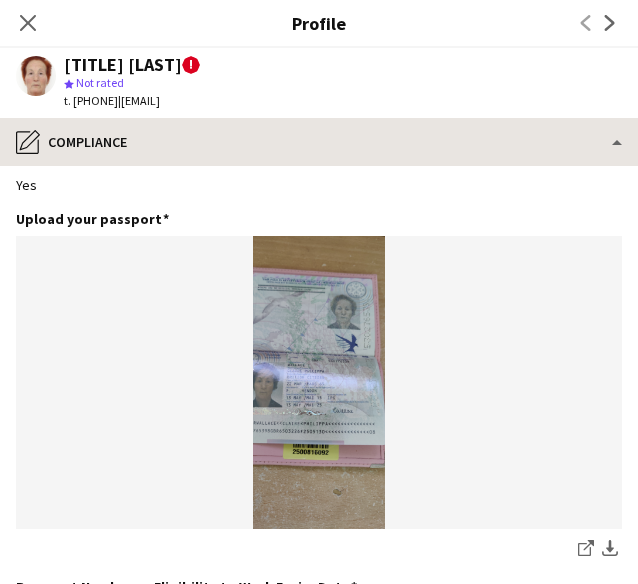 click on "pencil4
Compliance" 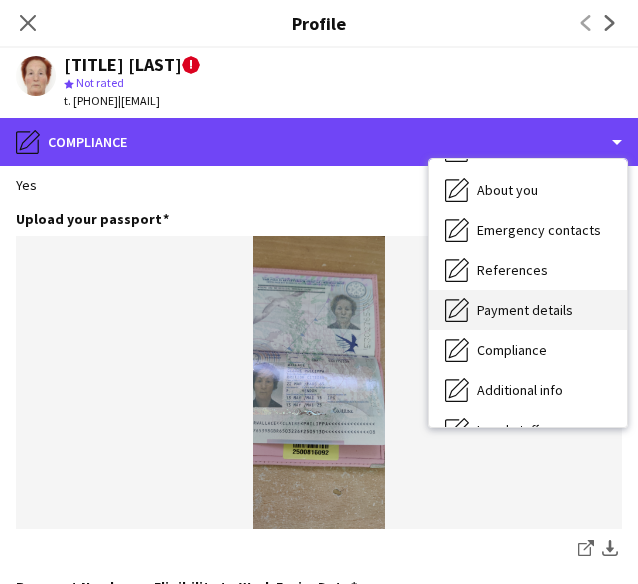 scroll, scrollTop: 228, scrollLeft: 0, axis: vertical 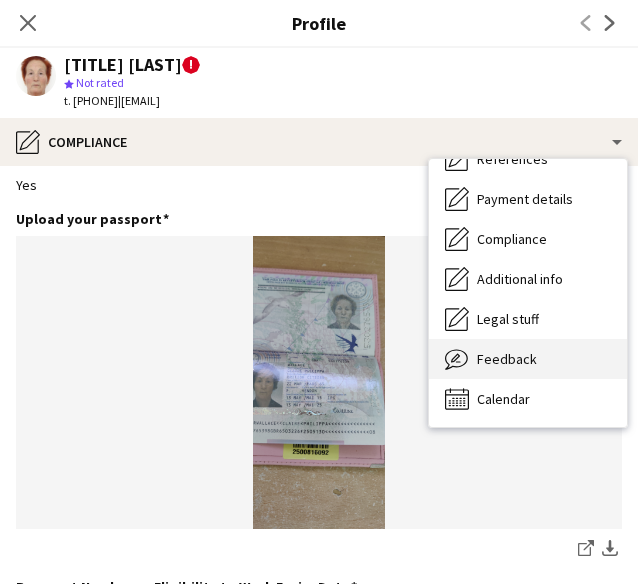 click on "Feedback
Feedback" at bounding box center [528, 359] 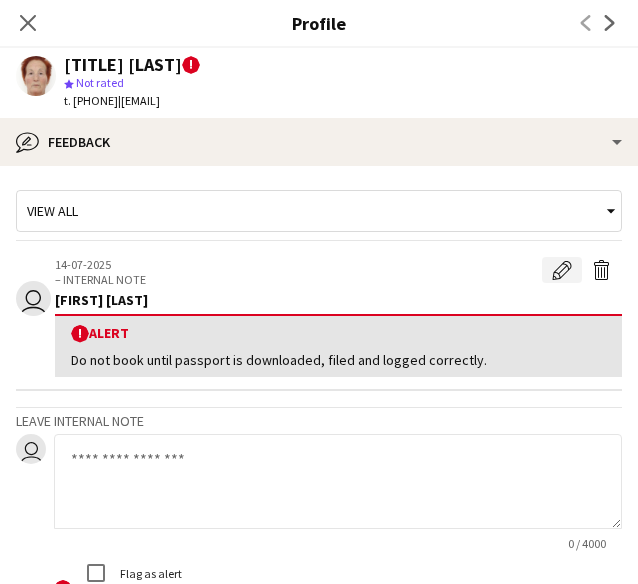 click on "Edit alert" 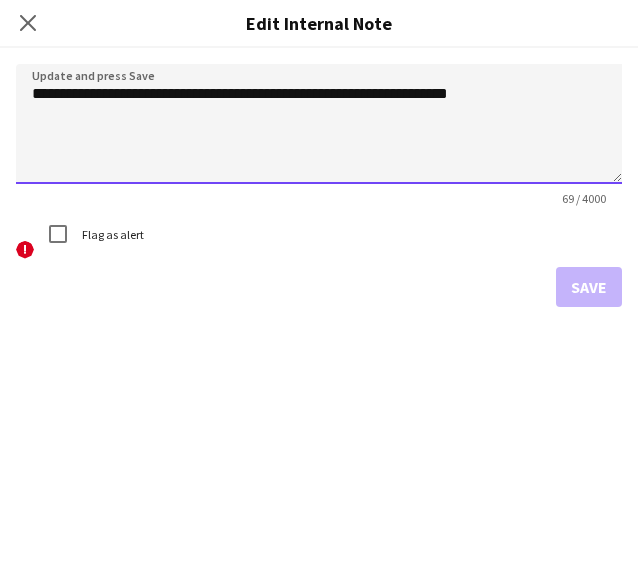 click on "**********" 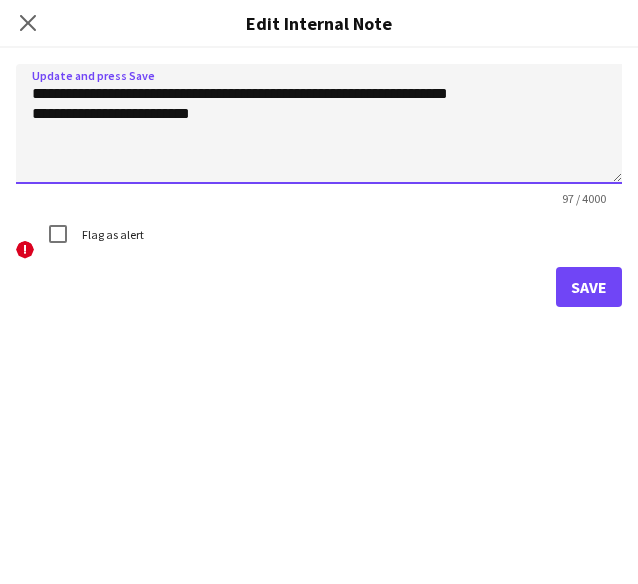 type on "**********" 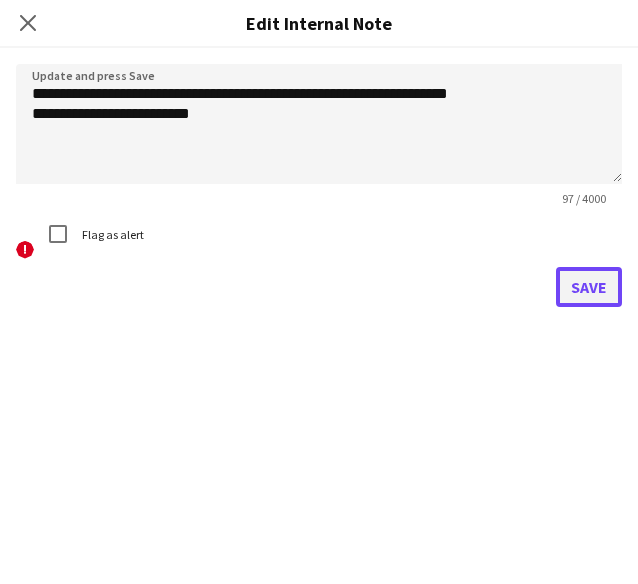 click on "Save" 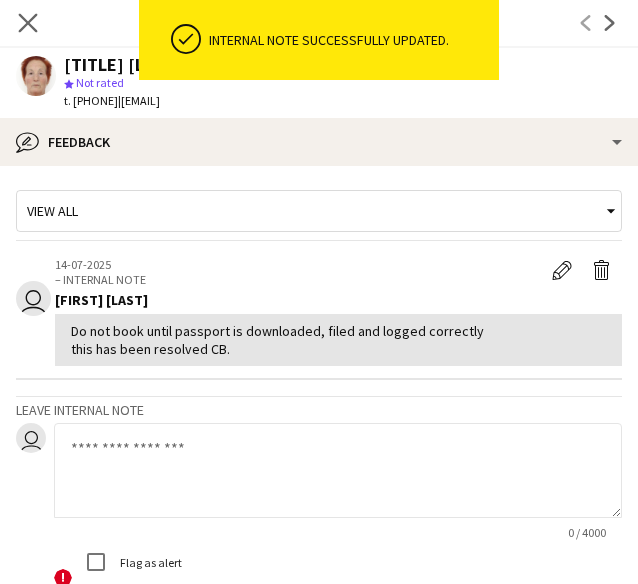 click on "Close pop-in" 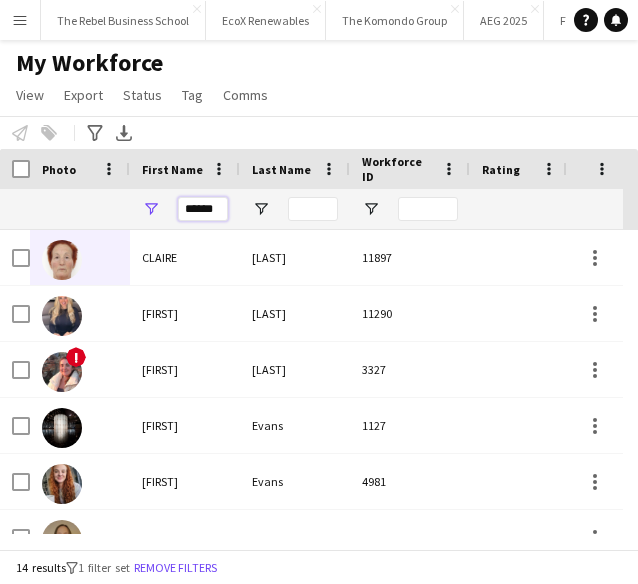 click on "******" at bounding box center (203, 209) 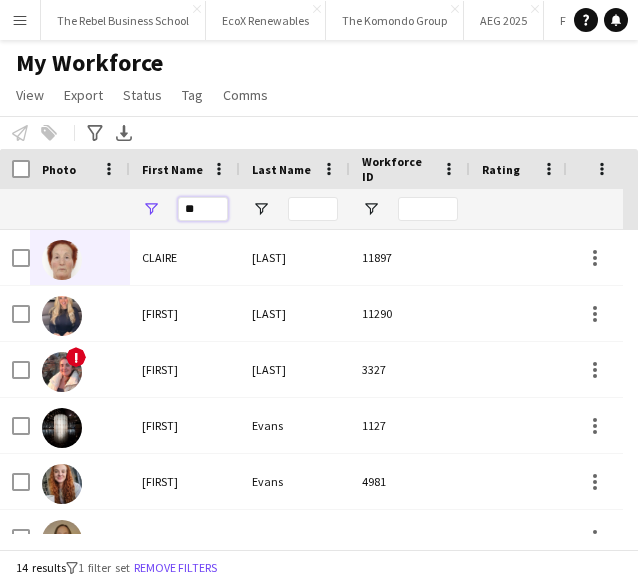 type on "*" 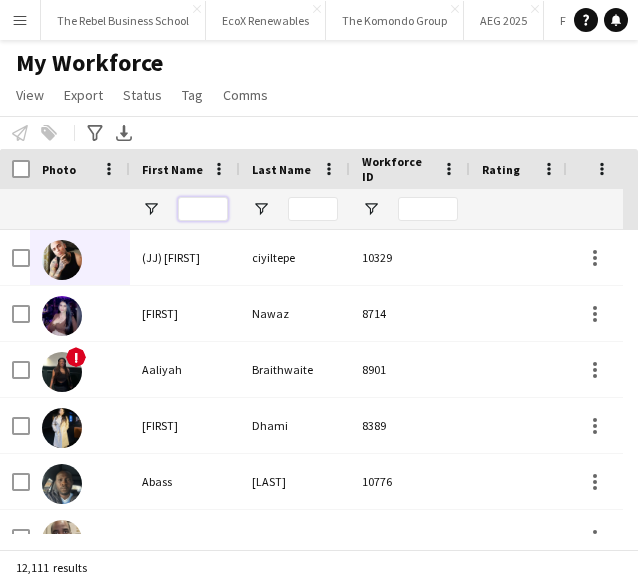 click at bounding box center [203, 209] 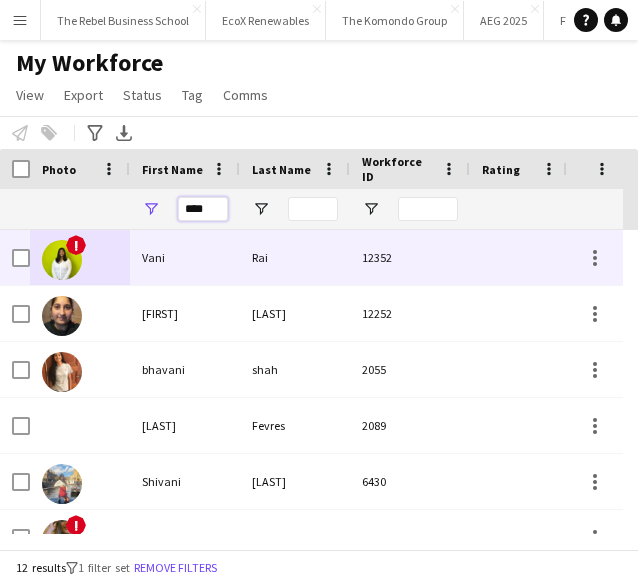 type on "****" 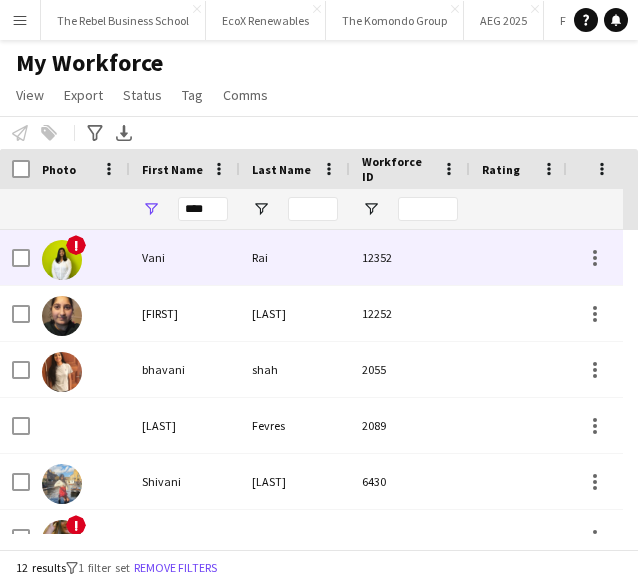 click at bounding box center (62, 260) 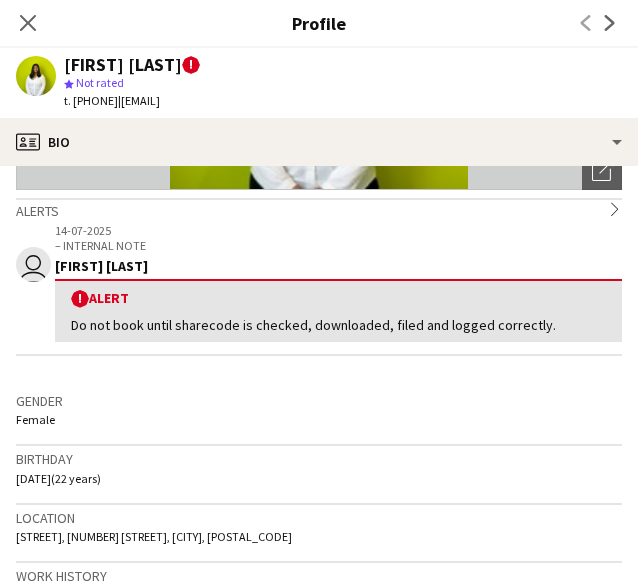 scroll, scrollTop: 309, scrollLeft: 0, axis: vertical 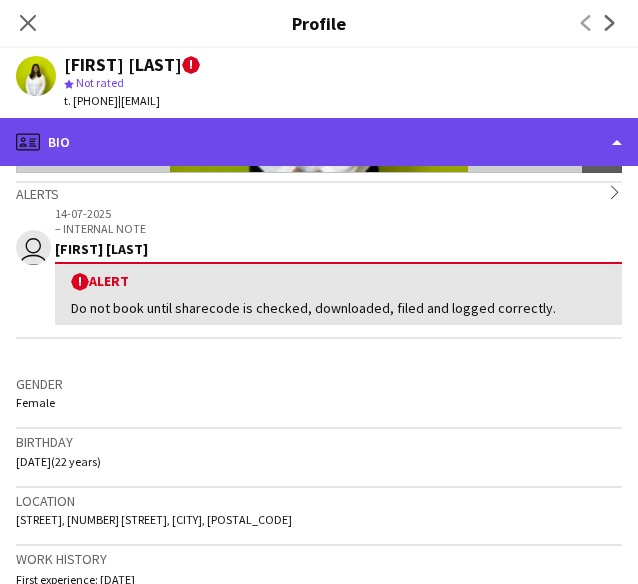 click on "profile
Bio" 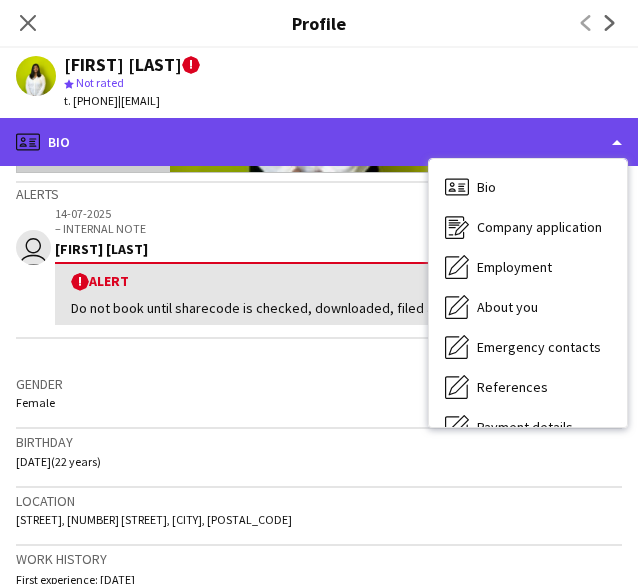 click on "profile
Bio" 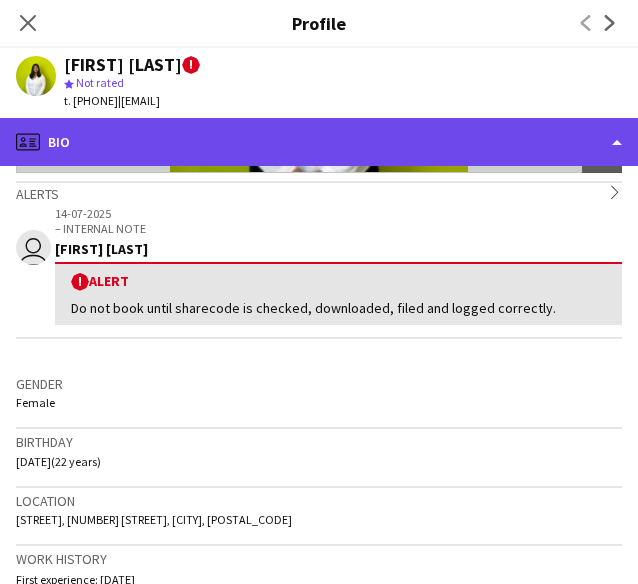 click on "profile
Bio" 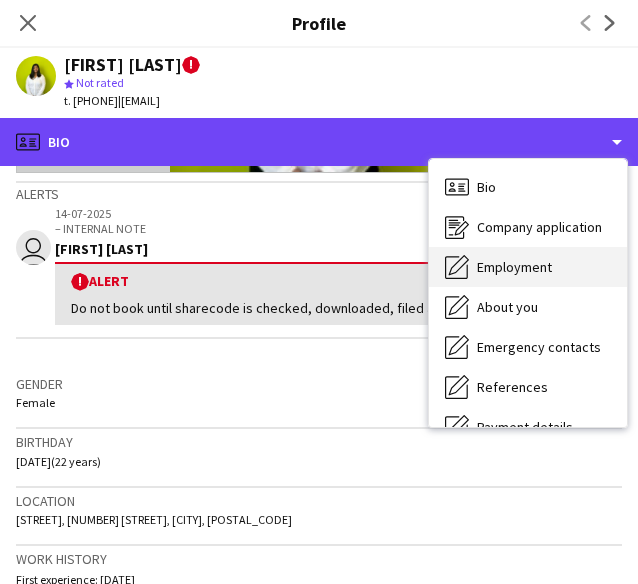 scroll, scrollTop: 228, scrollLeft: 0, axis: vertical 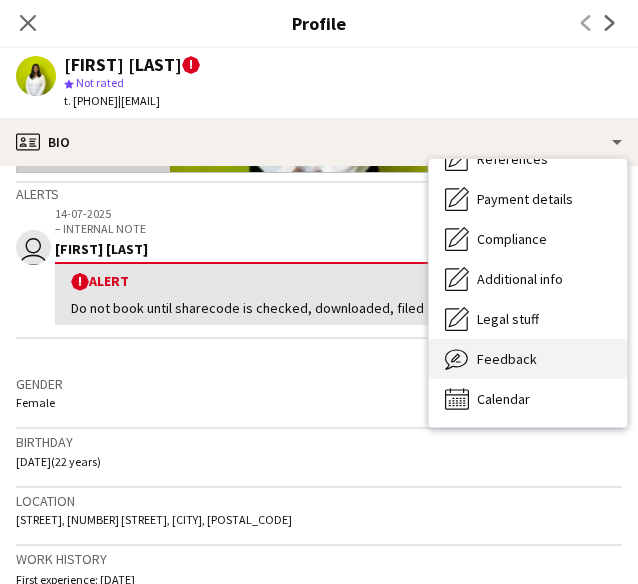 click on "Feedback" at bounding box center [507, 359] 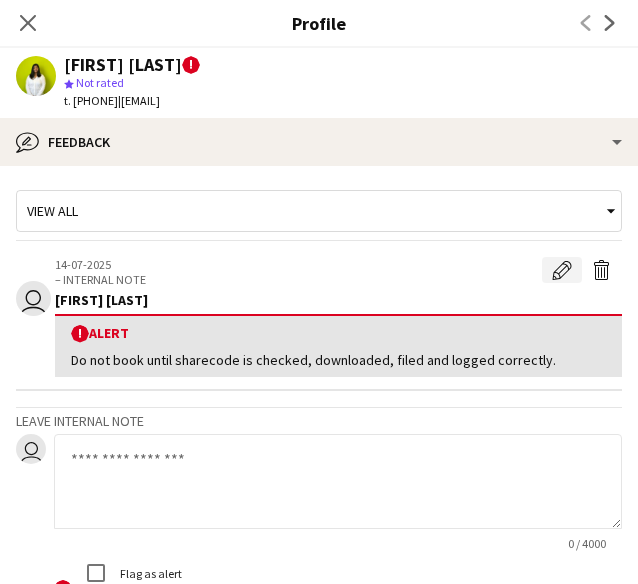 click on "Edit alert" 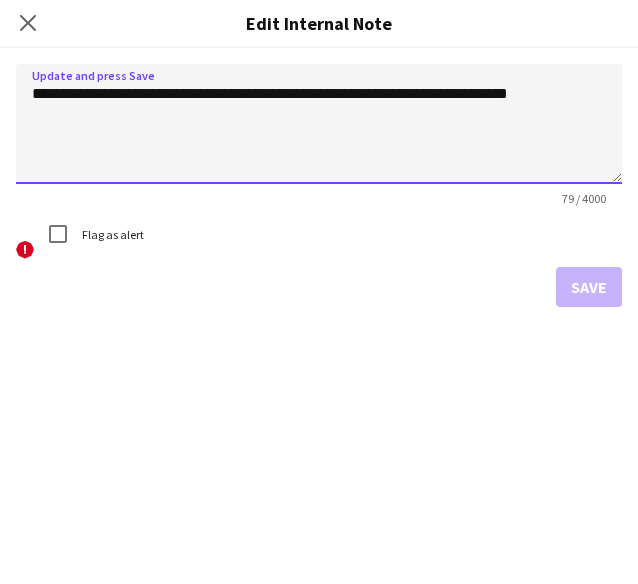 click on "**********" 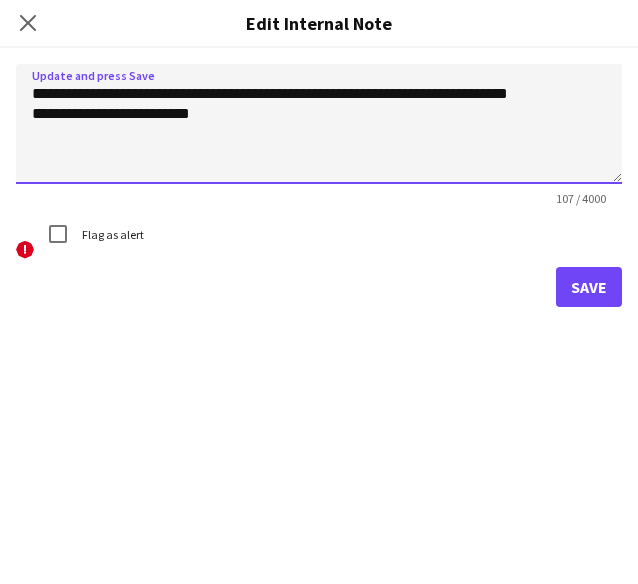 type on "**********" 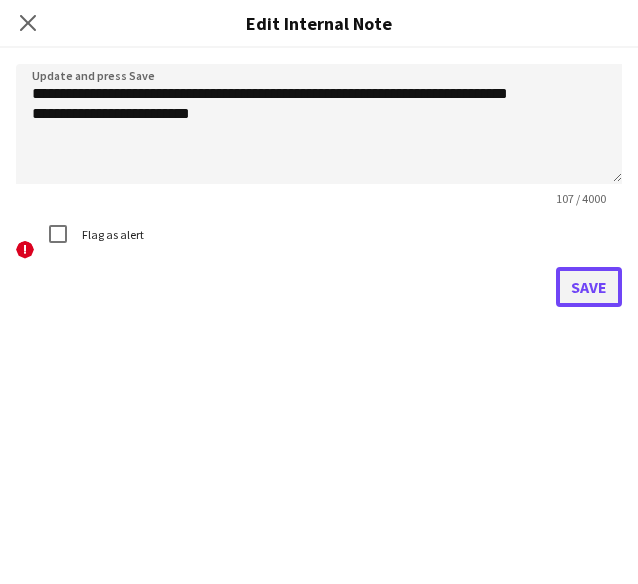 click on "Save" 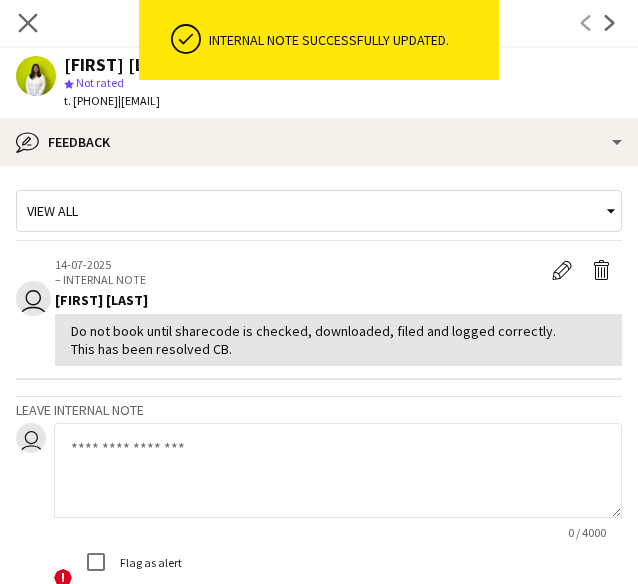 click on "Close pop-in" 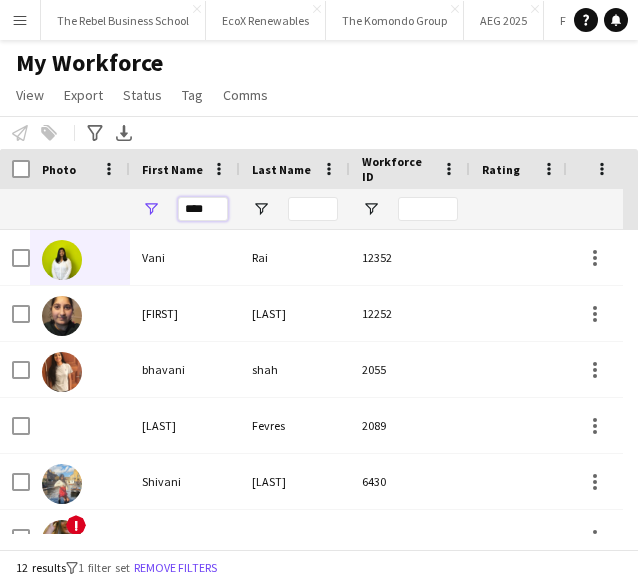 click on "****" at bounding box center (203, 209) 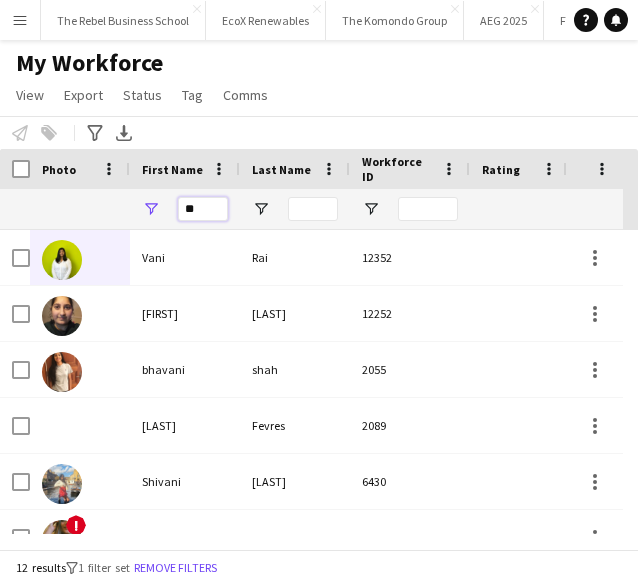 type on "*" 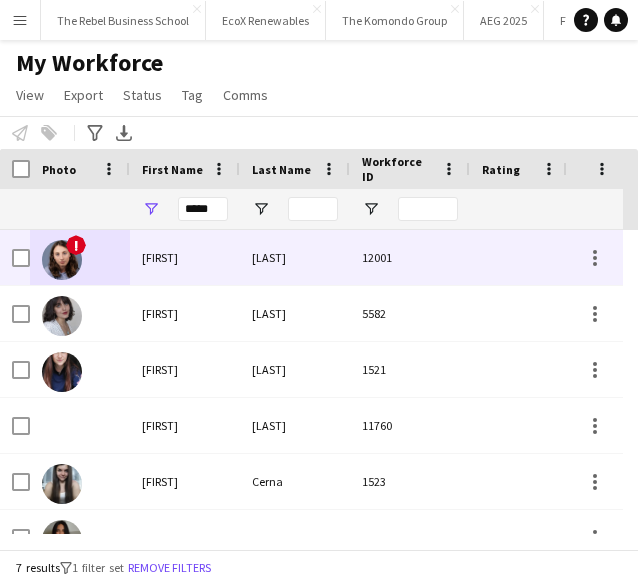 click at bounding box center (62, 260) 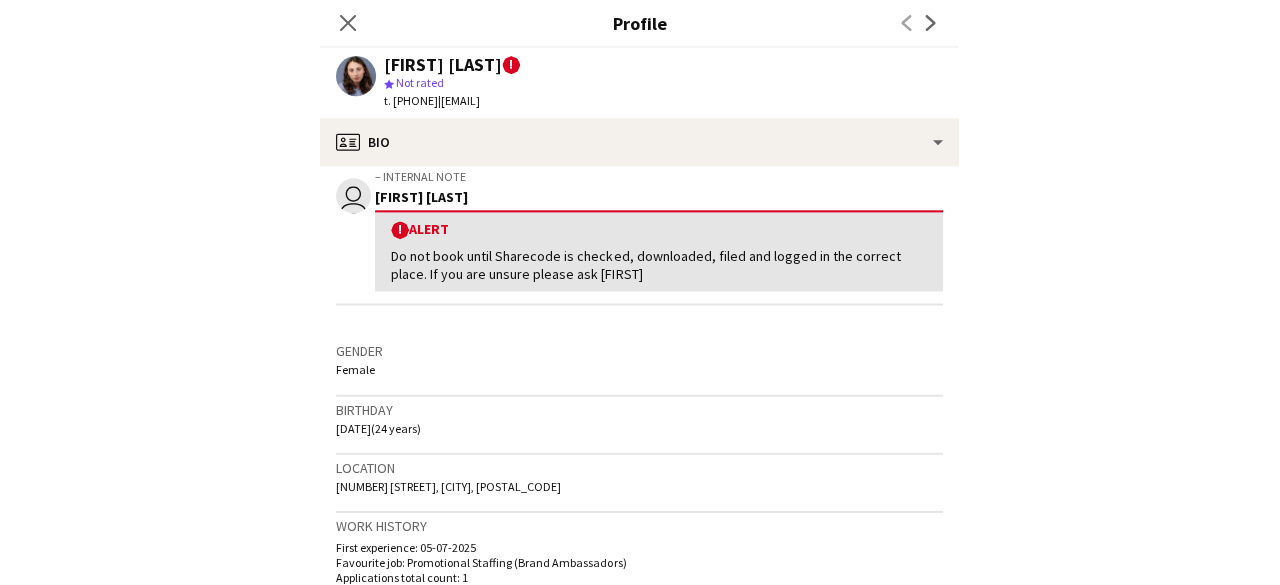 scroll, scrollTop: 363, scrollLeft: 0, axis: vertical 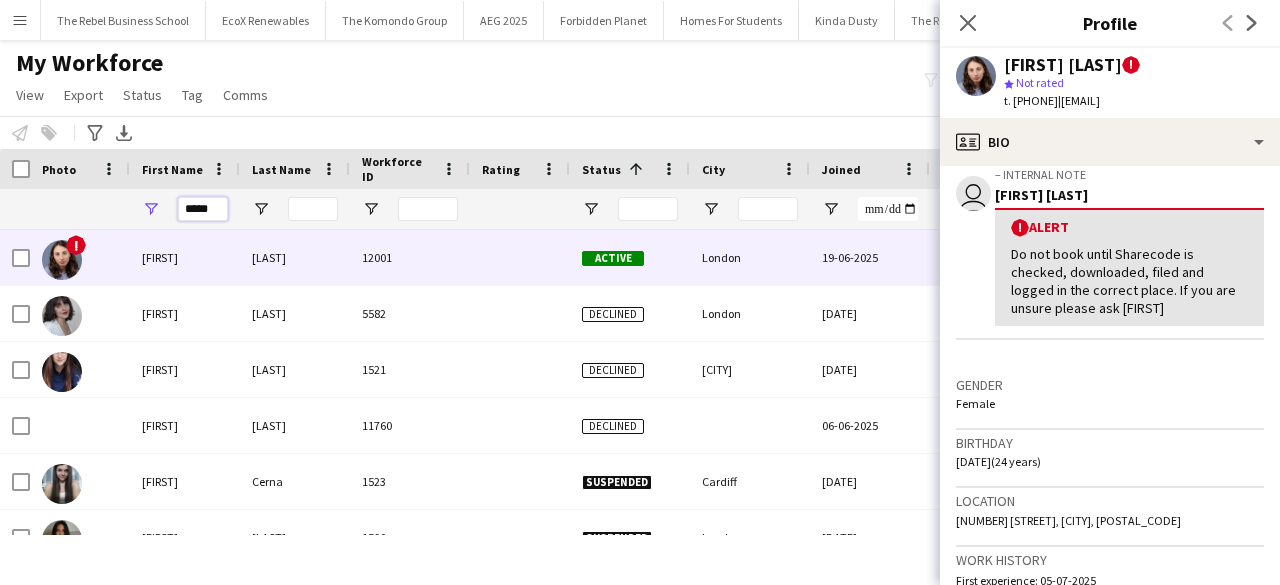 click on "*****" at bounding box center (203, 209) 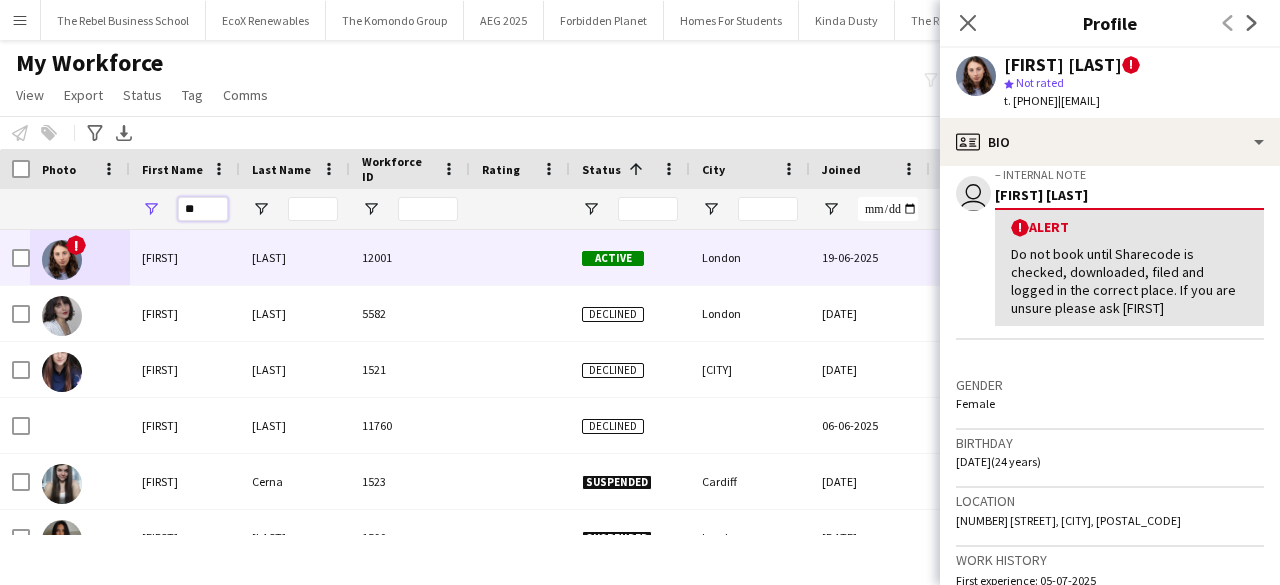 type on "*" 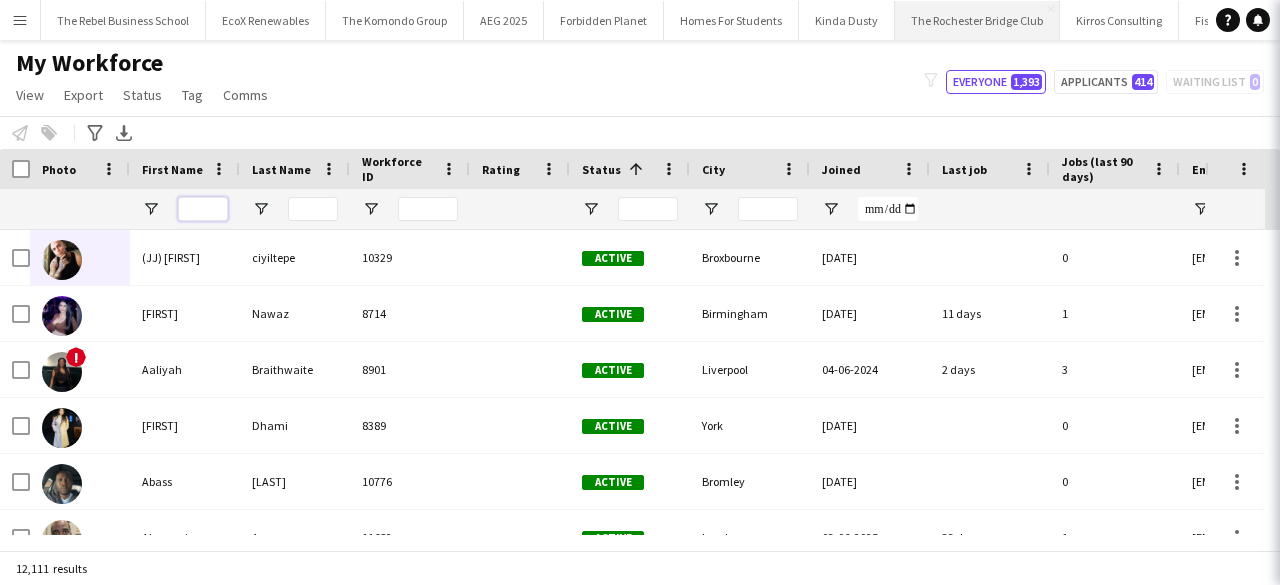 type 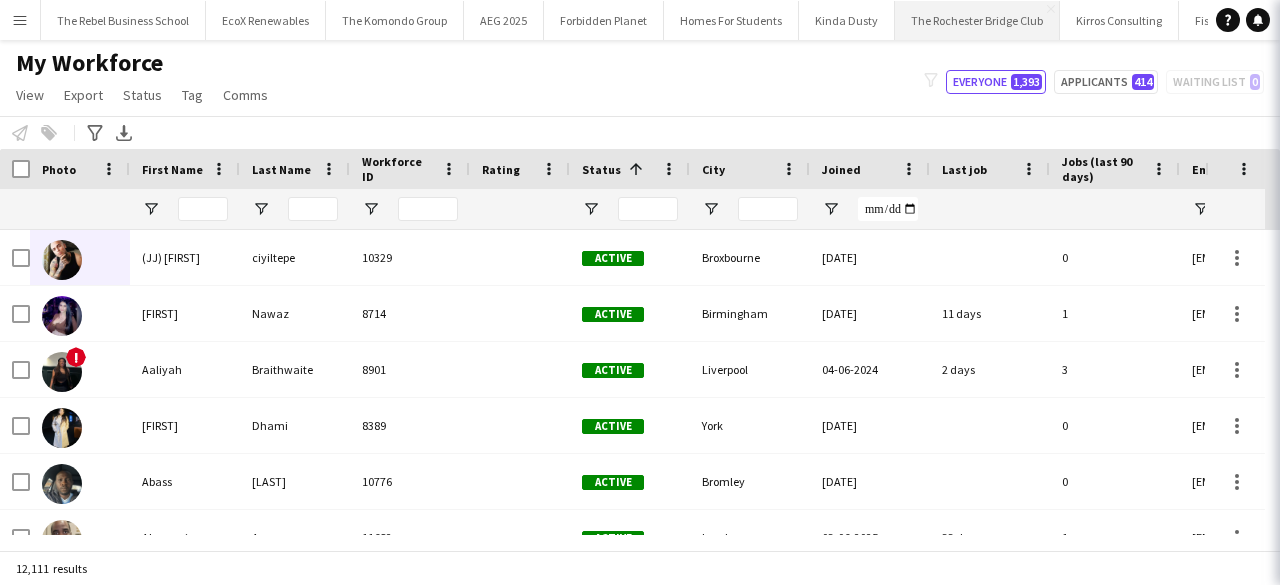 click on "The Rochester Bridge Club
Close" at bounding box center [977, 20] 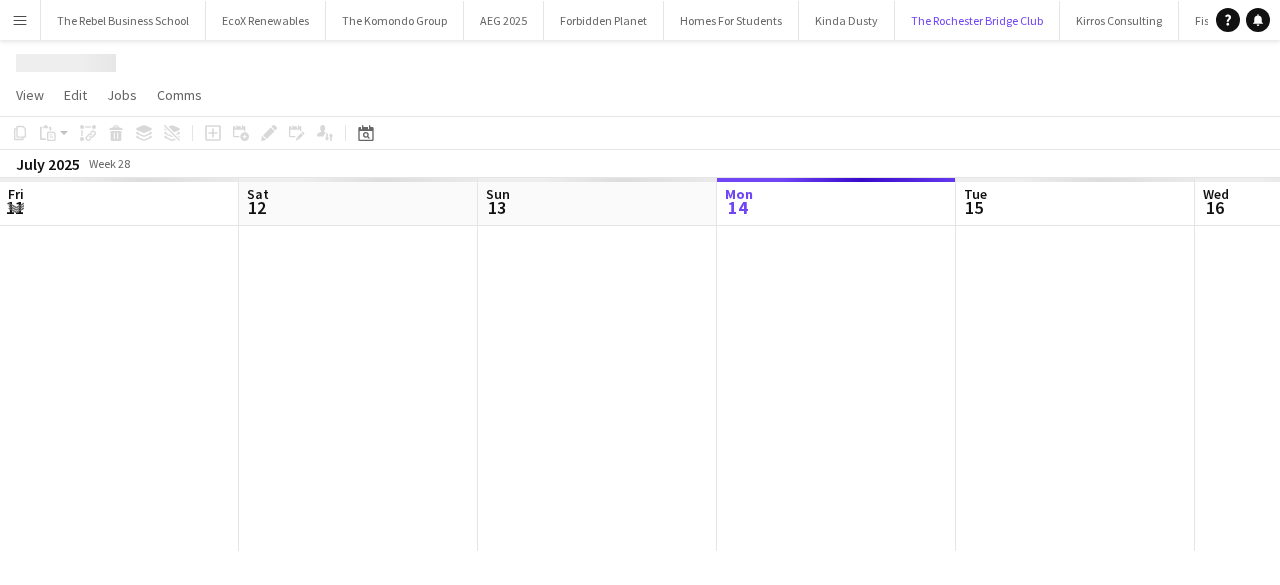scroll, scrollTop: 0, scrollLeft: 478, axis: horizontal 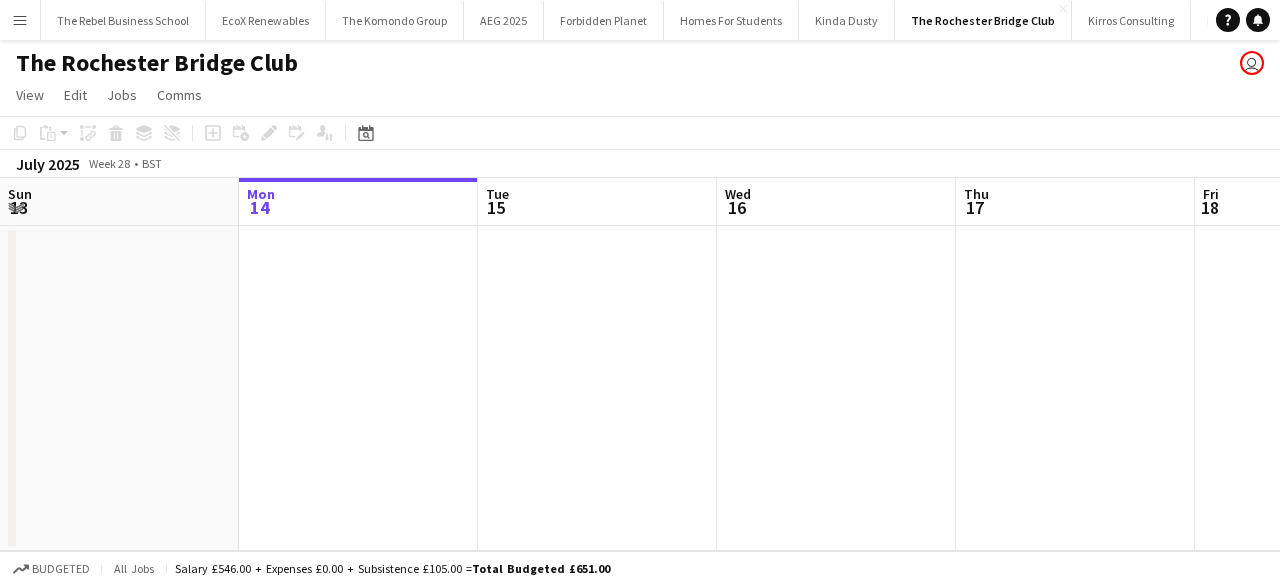 click on "Menu" at bounding box center (20, 20) 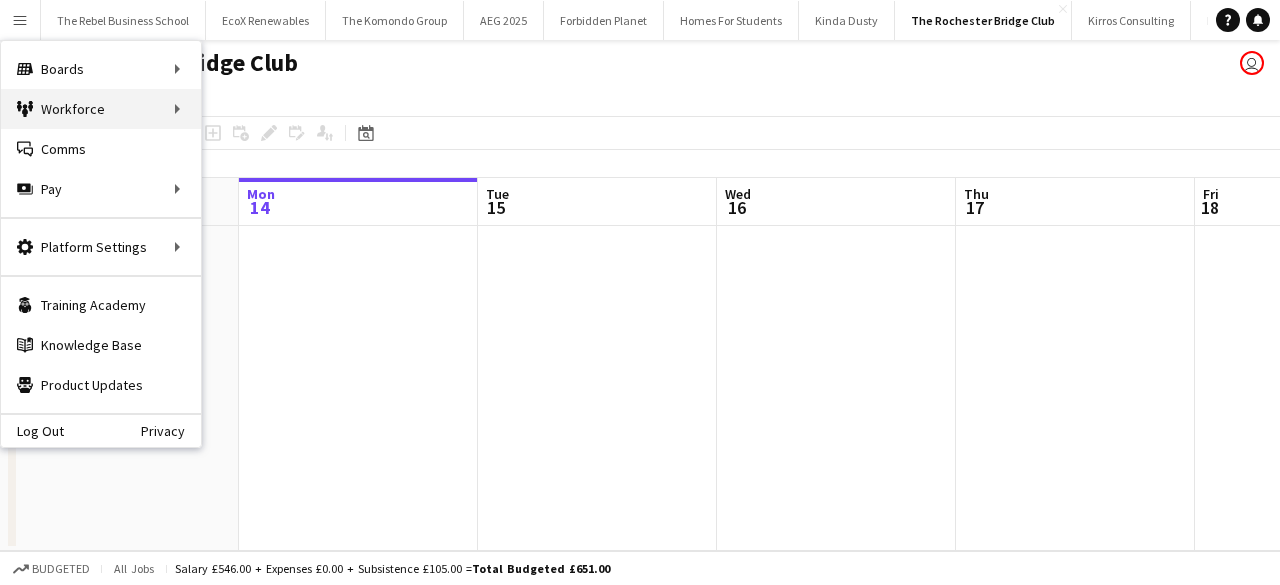 click on "Workforce
Workforce" at bounding box center [101, 109] 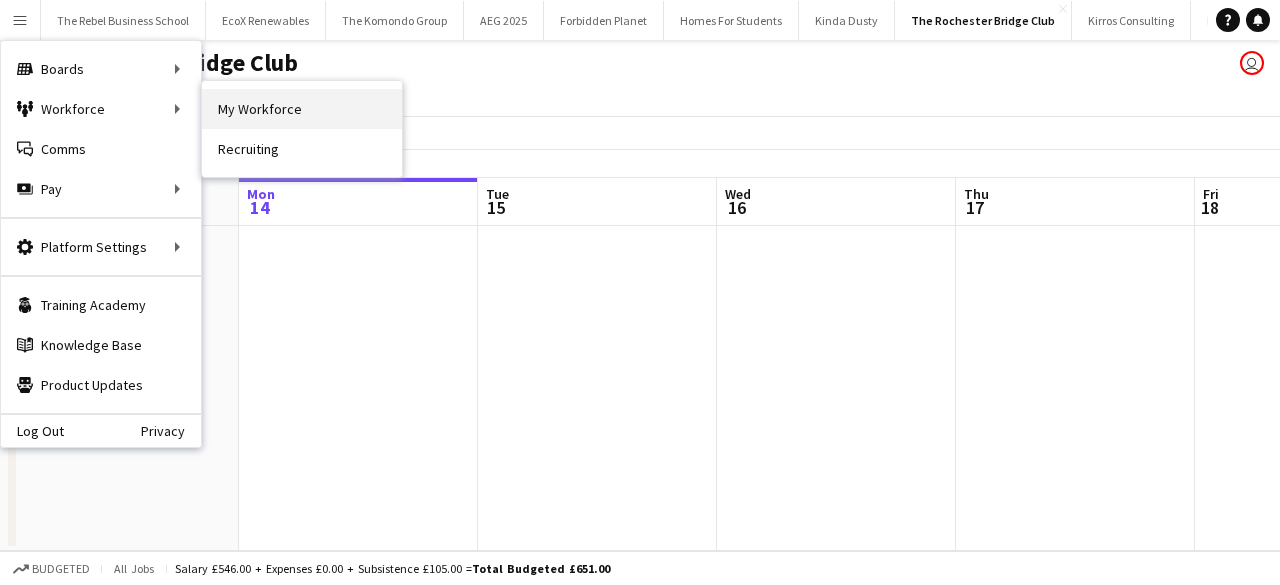 click on "My Workforce" at bounding box center (302, 109) 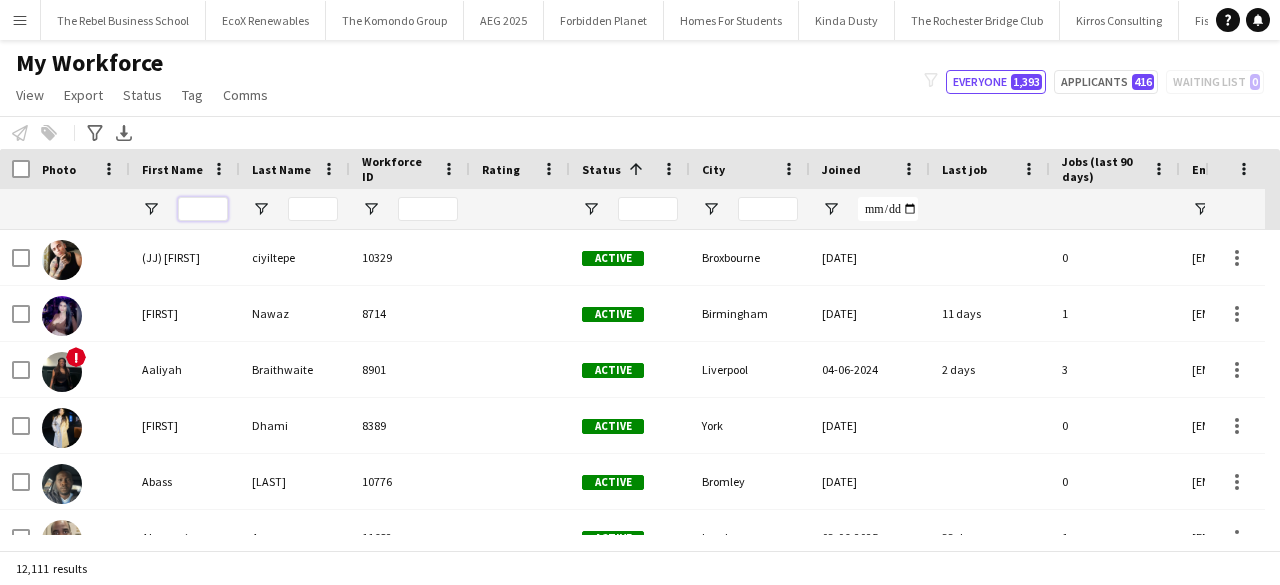 click at bounding box center (203, 209) 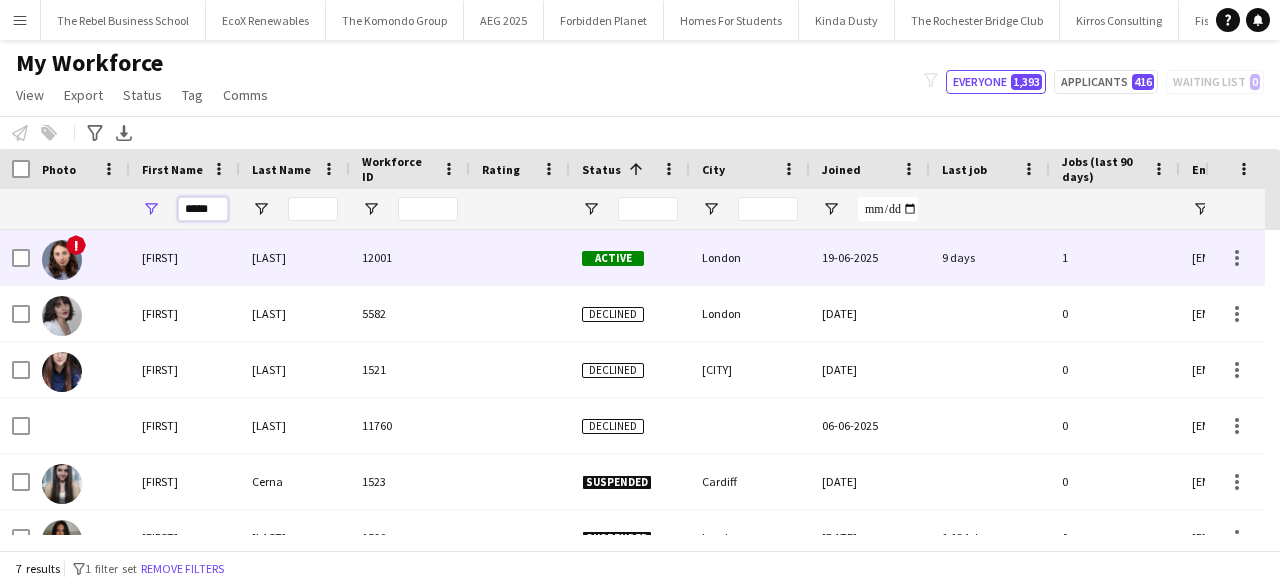 type on "*****" 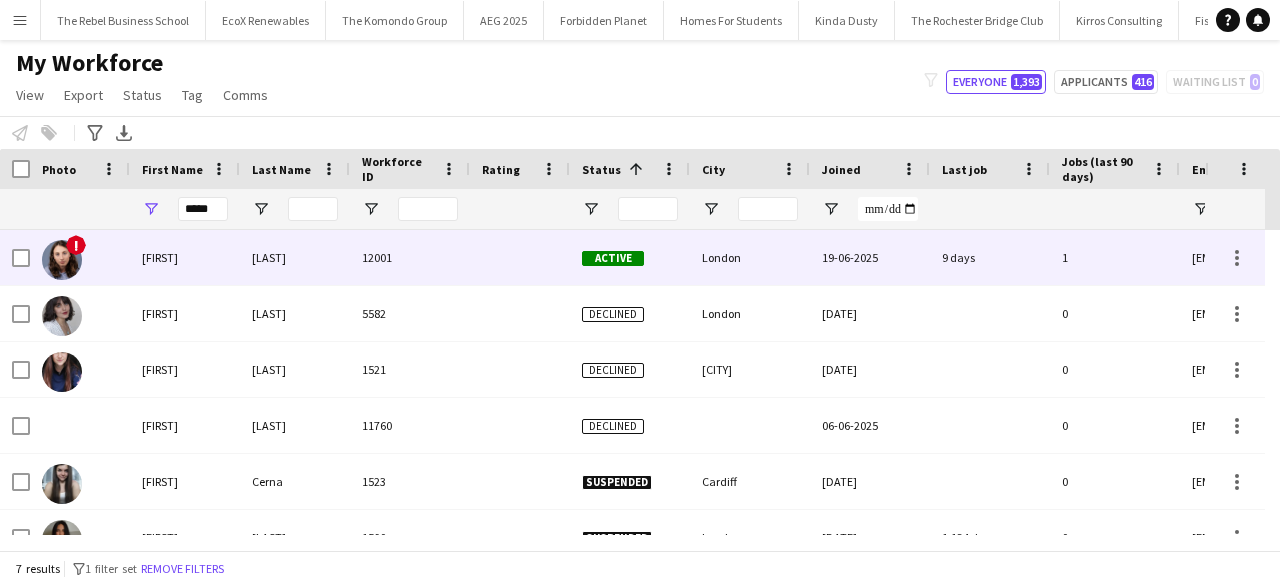 click at bounding box center [62, 260] 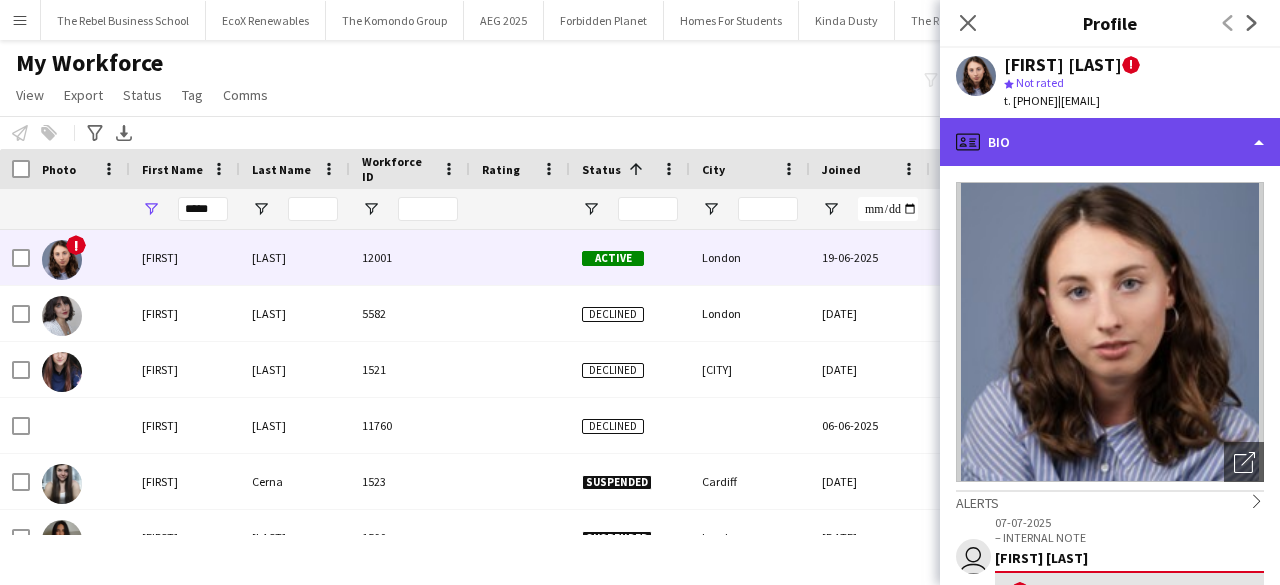 click on "profile
Bio" 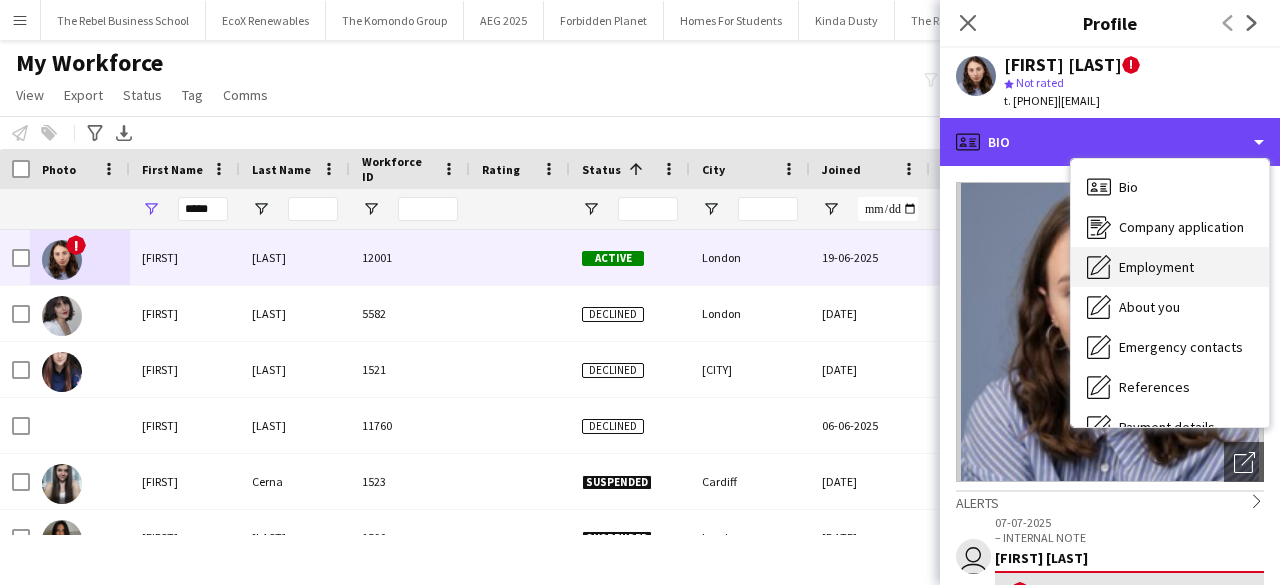 scroll, scrollTop: 228, scrollLeft: 0, axis: vertical 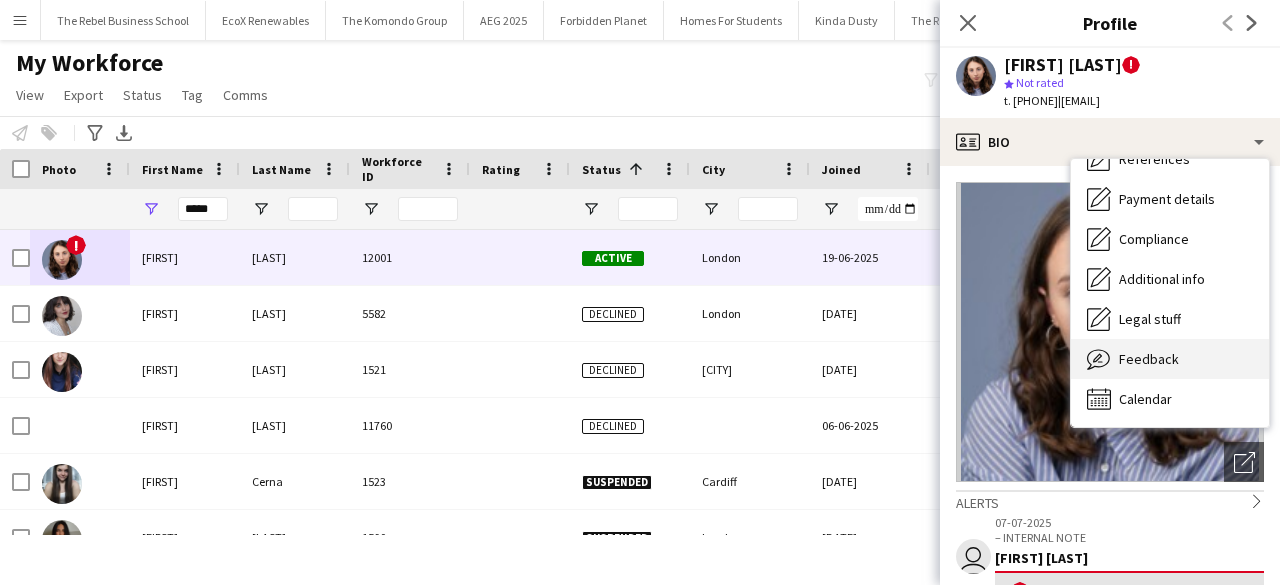 click on "Feedback" at bounding box center (1149, 359) 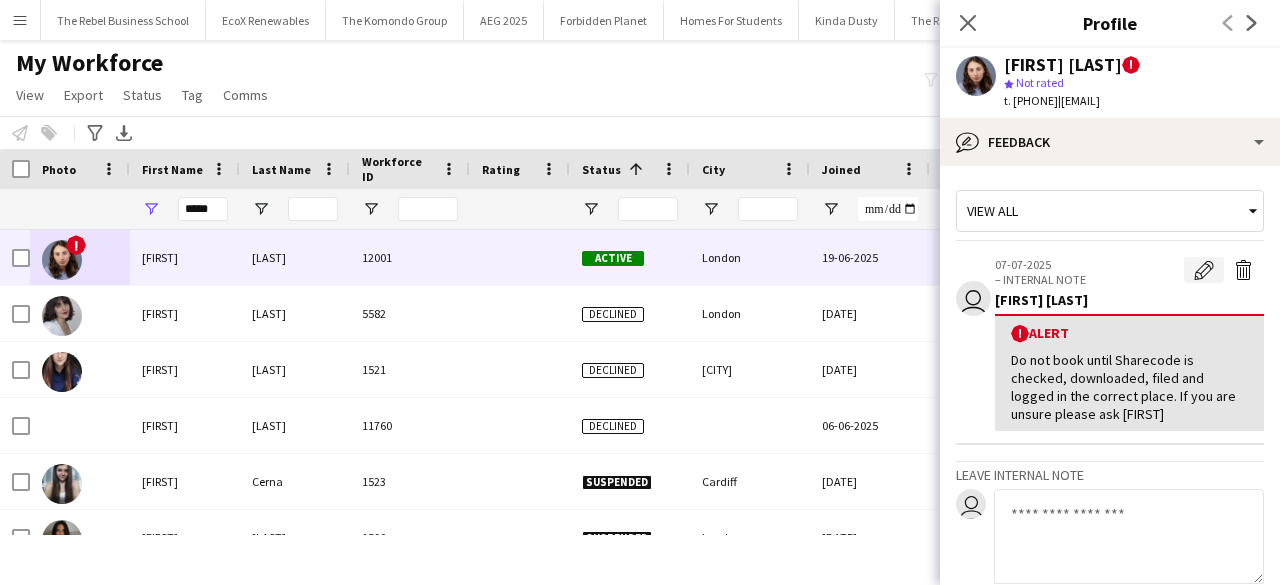 click on "Edit alert" 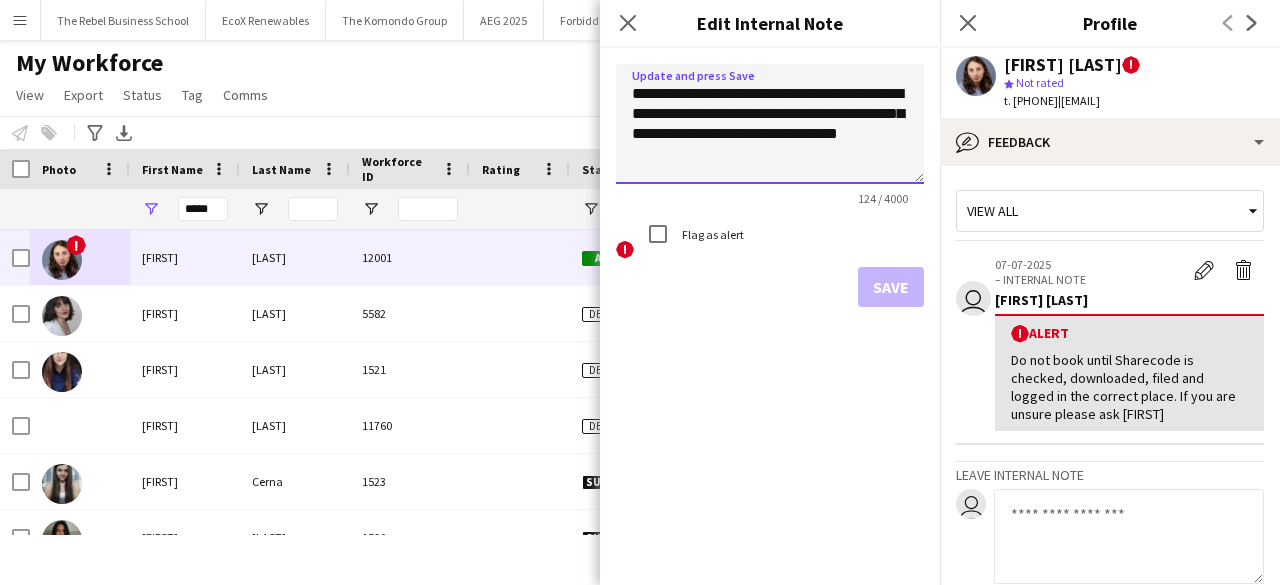 click on "**********" 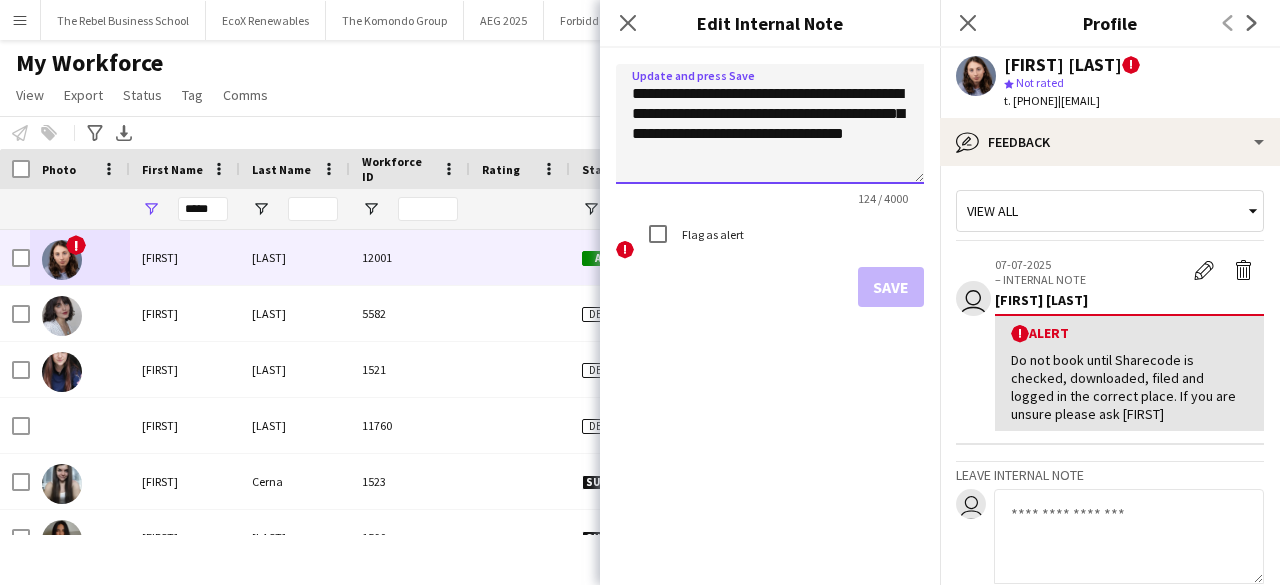 scroll, scrollTop: 2, scrollLeft: 0, axis: vertical 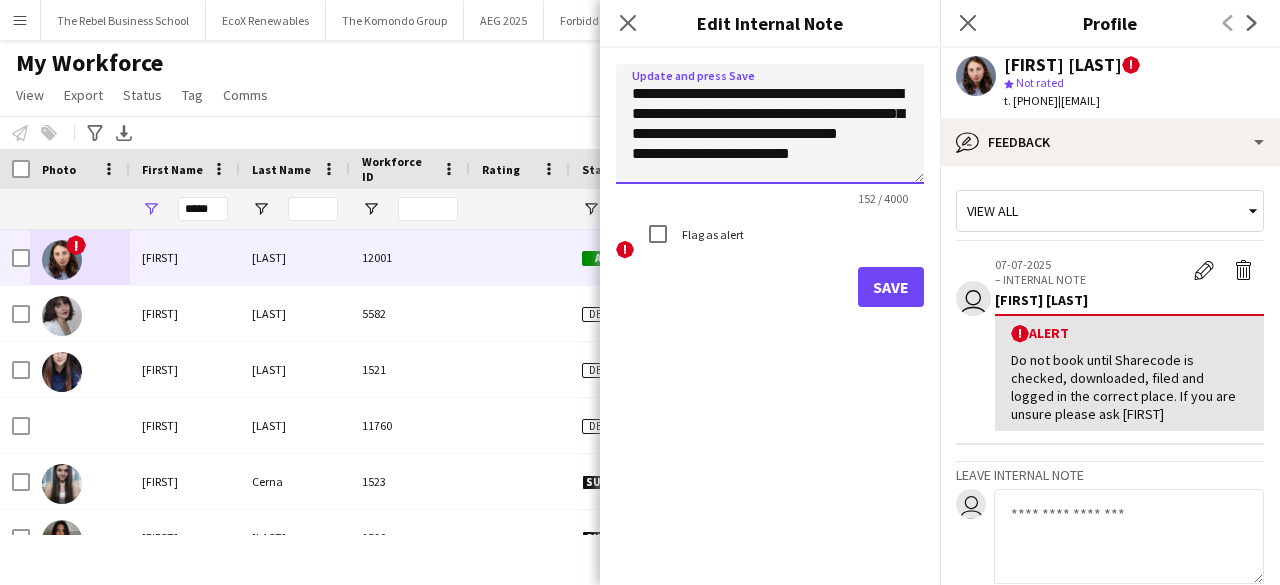type on "**********" 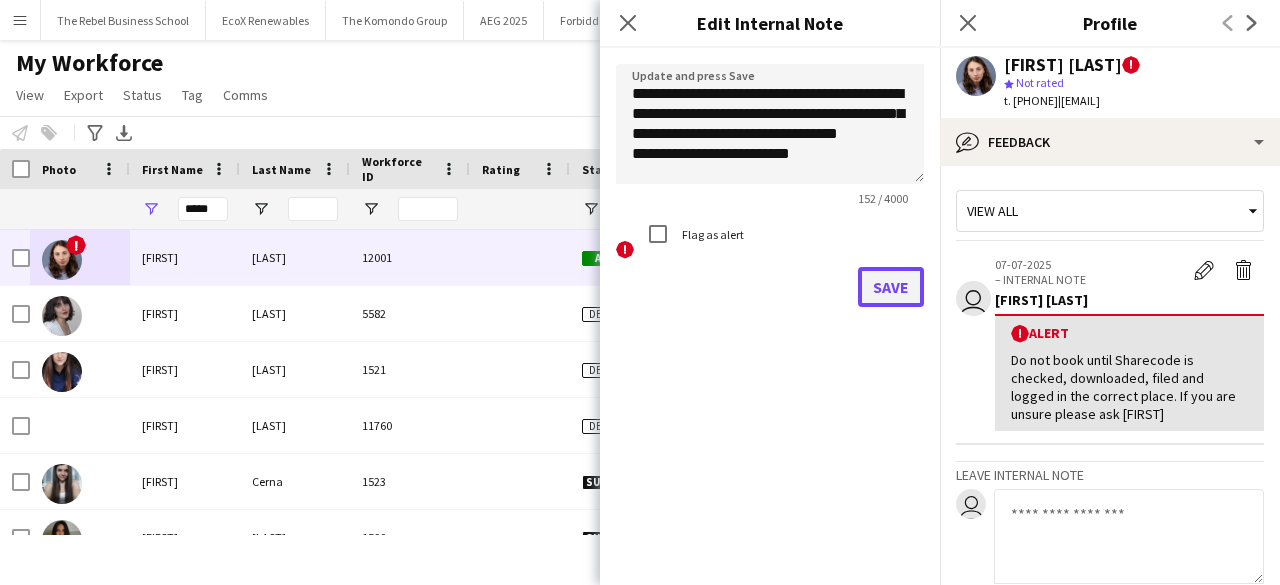click on "Save" 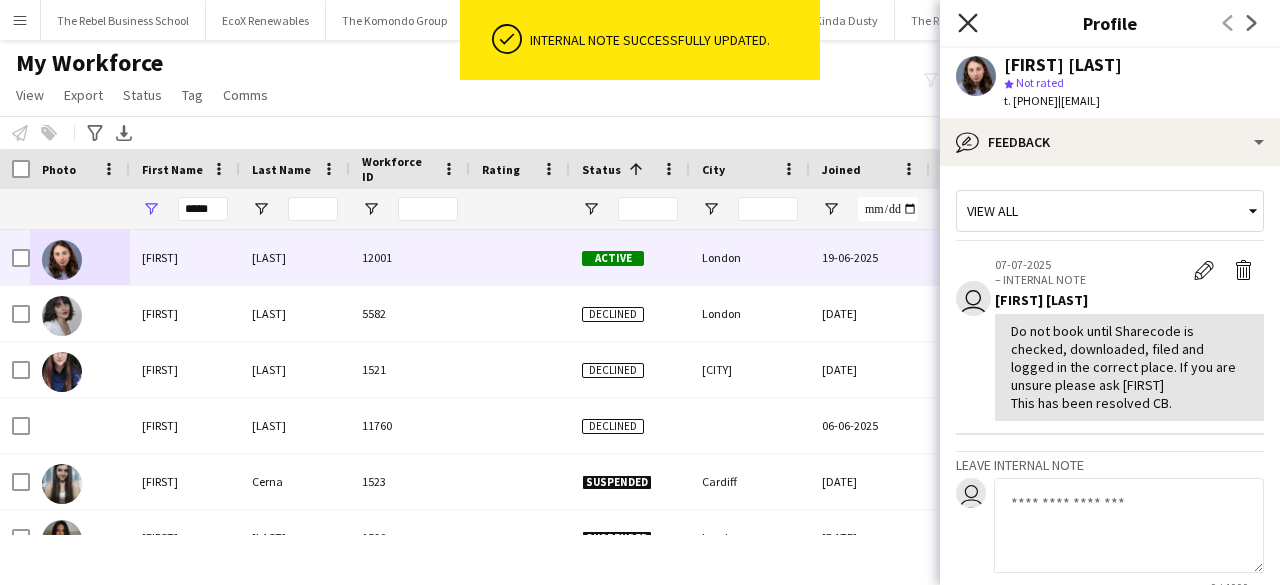 click 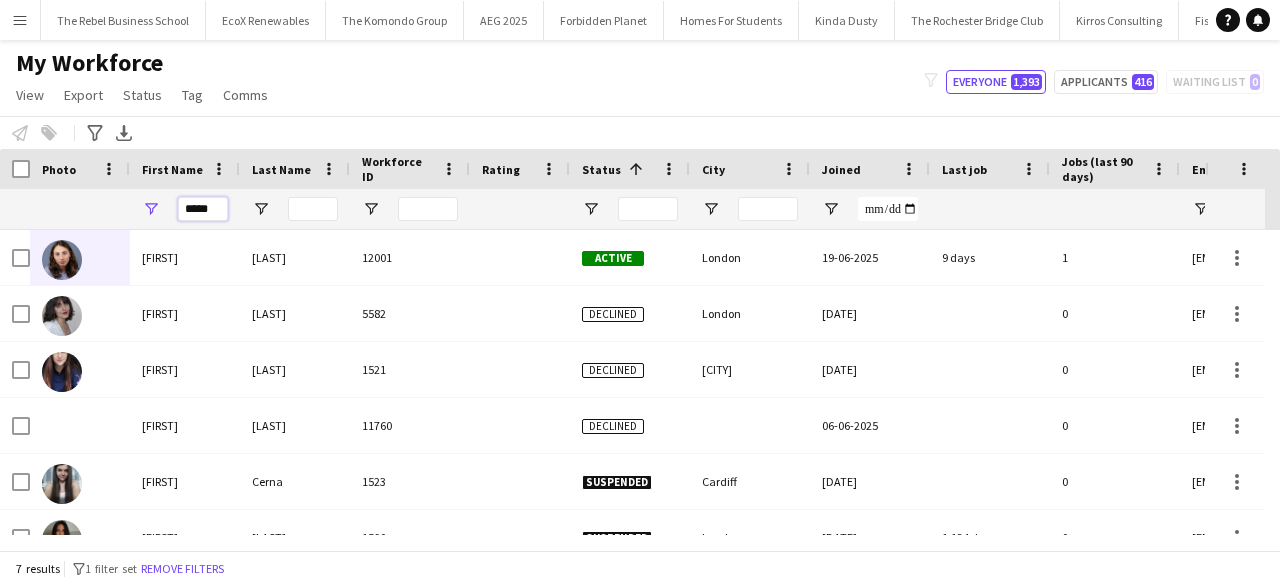 click on "*****" at bounding box center (203, 209) 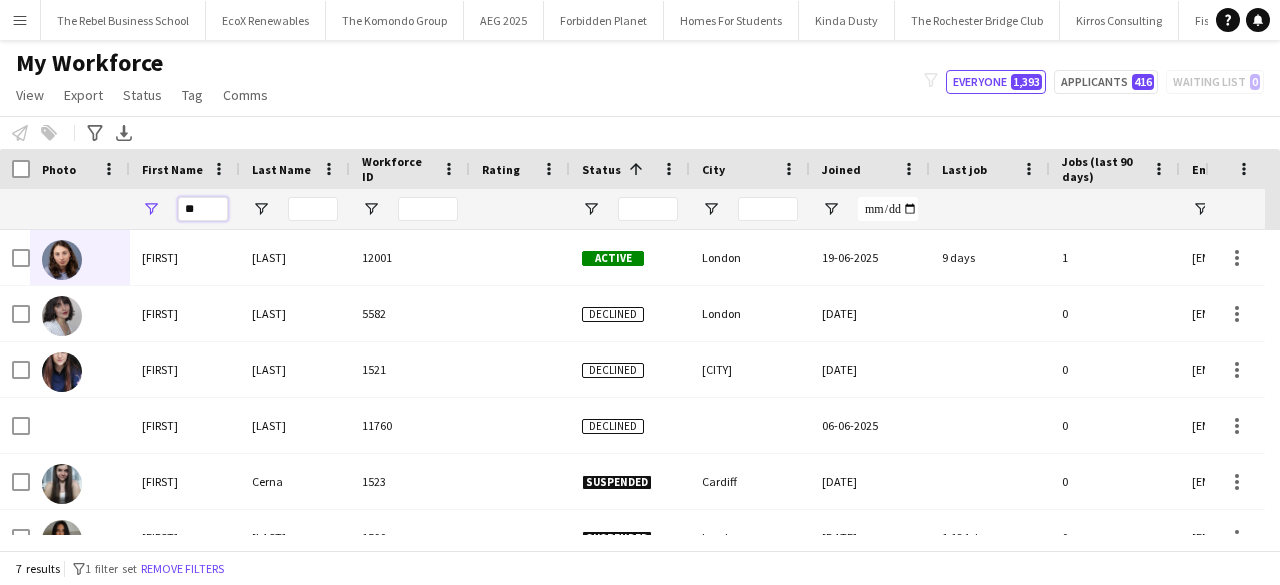 type on "*" 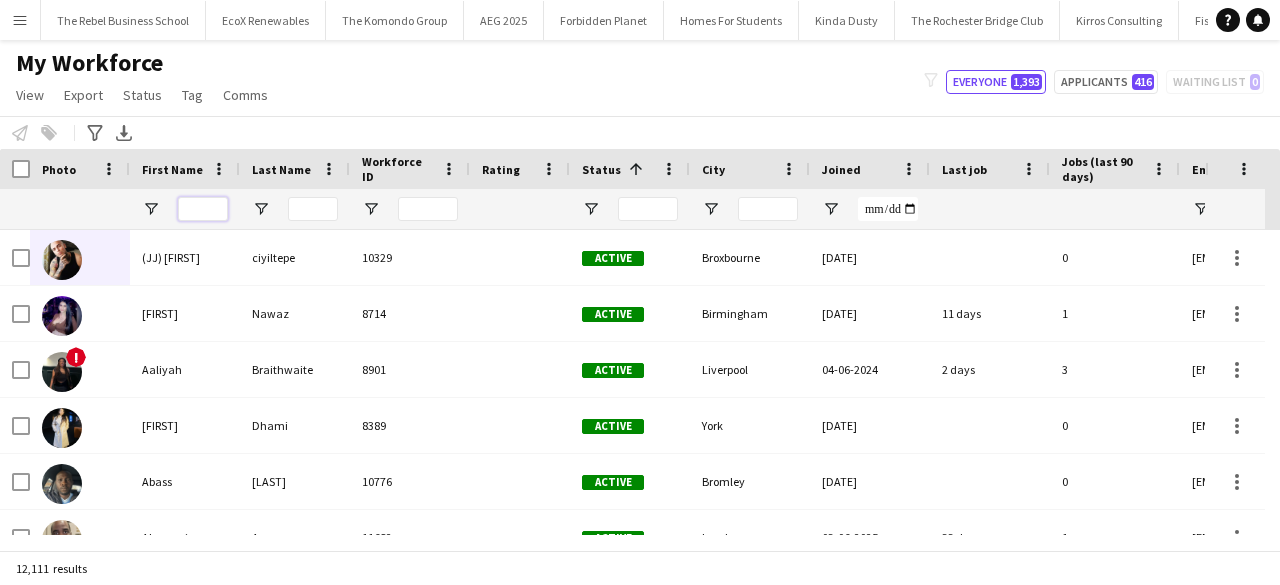 type 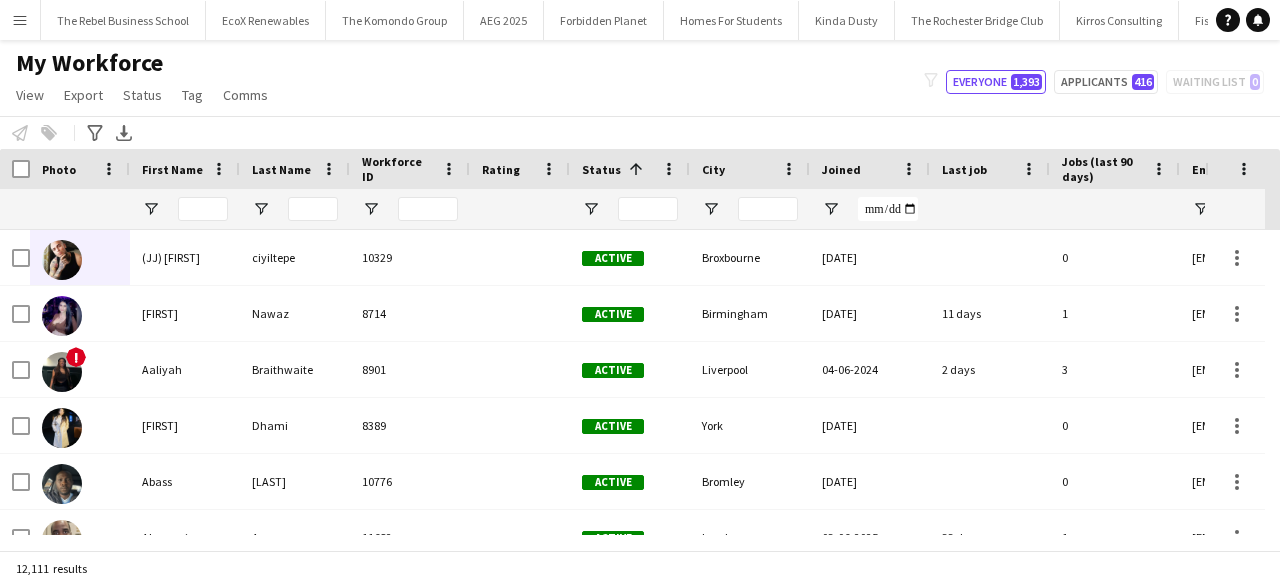 click on "Menu" at bounding box center (20, 20) 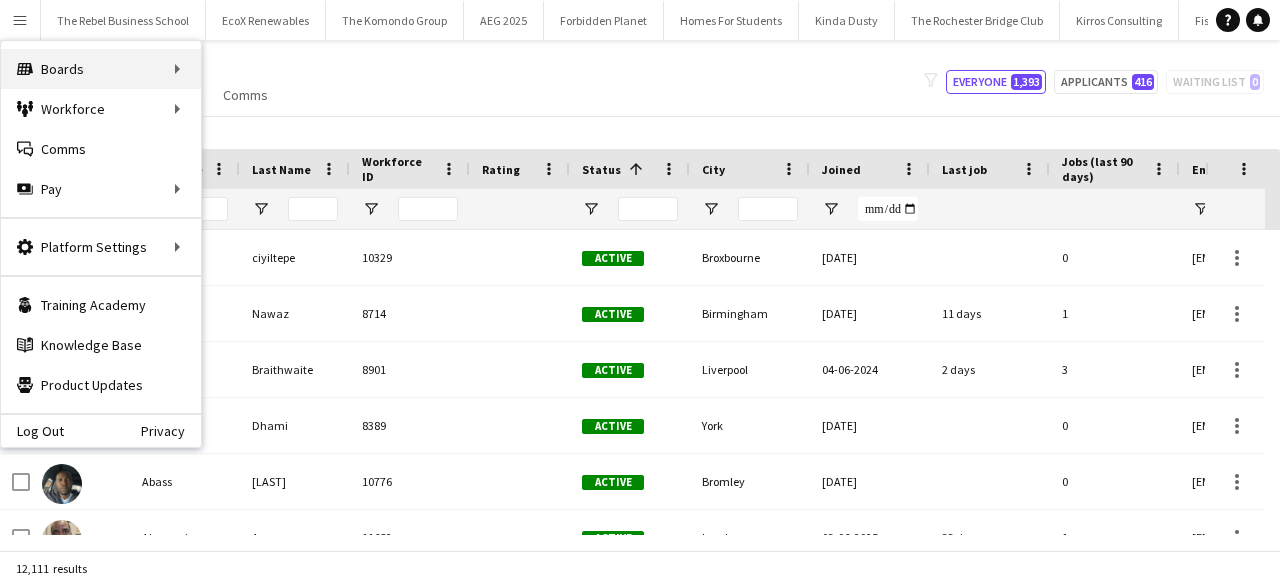 click on "Boards
Boards" at bounding box center [101, 69] 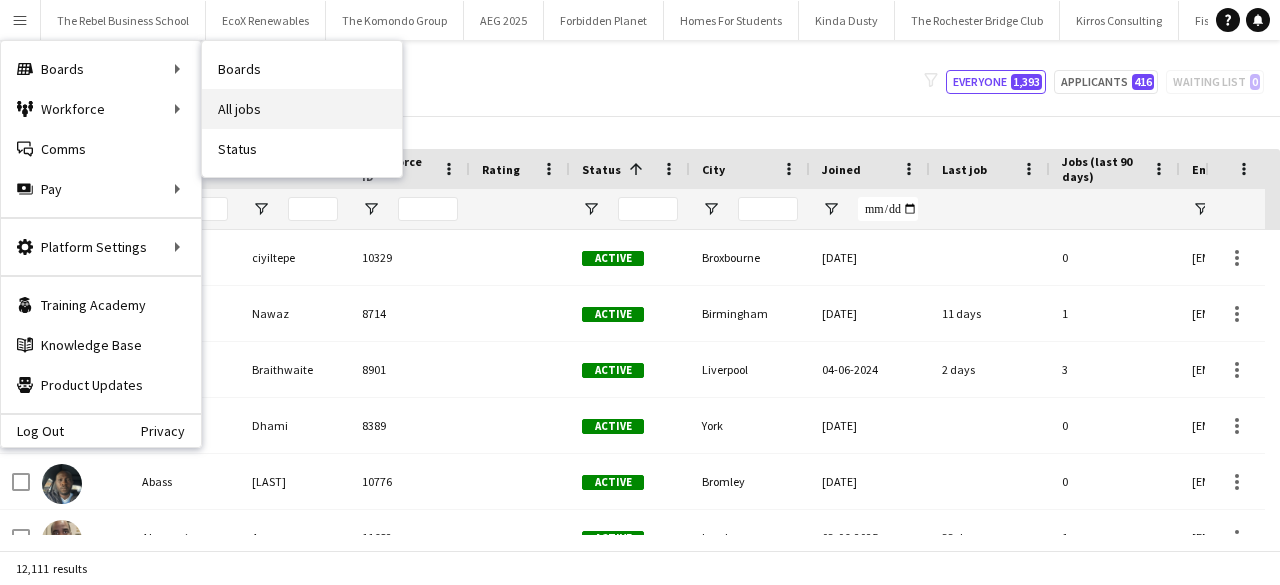 click on "All jobs" at bounding box center [302, 109] 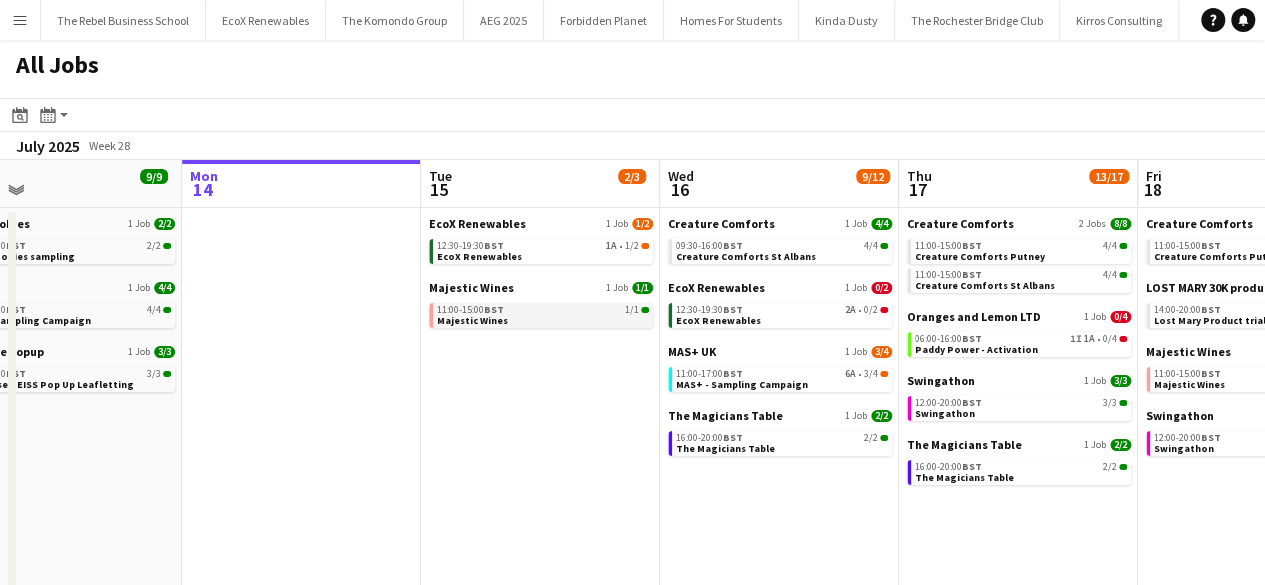 scroll, scrollTop: 0, scrollLeft: 543, axis: horizontal 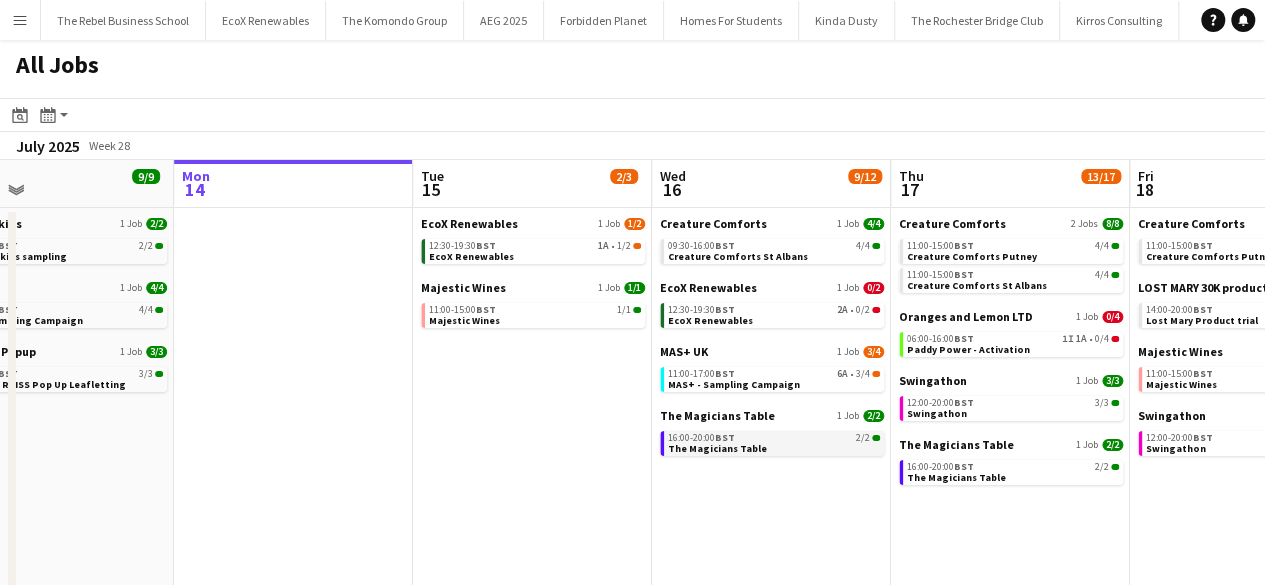 click on "The Magicians Table" at bounding box center (717, 448) 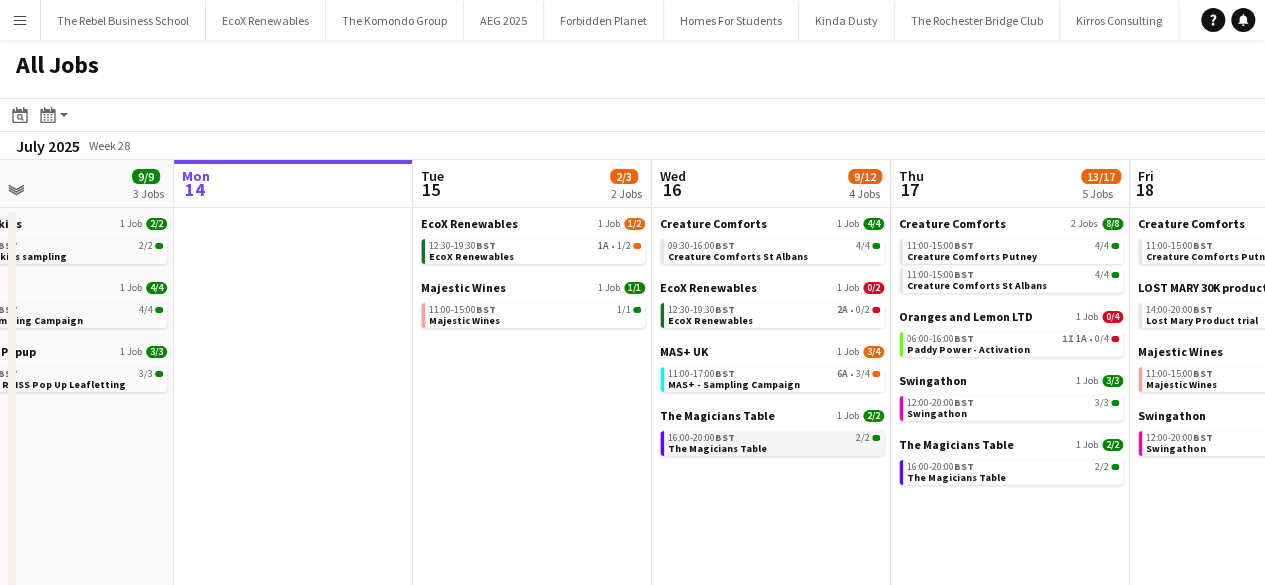 click on "16:00-20:00    BST   2/2" at bounding box center [774, 438] 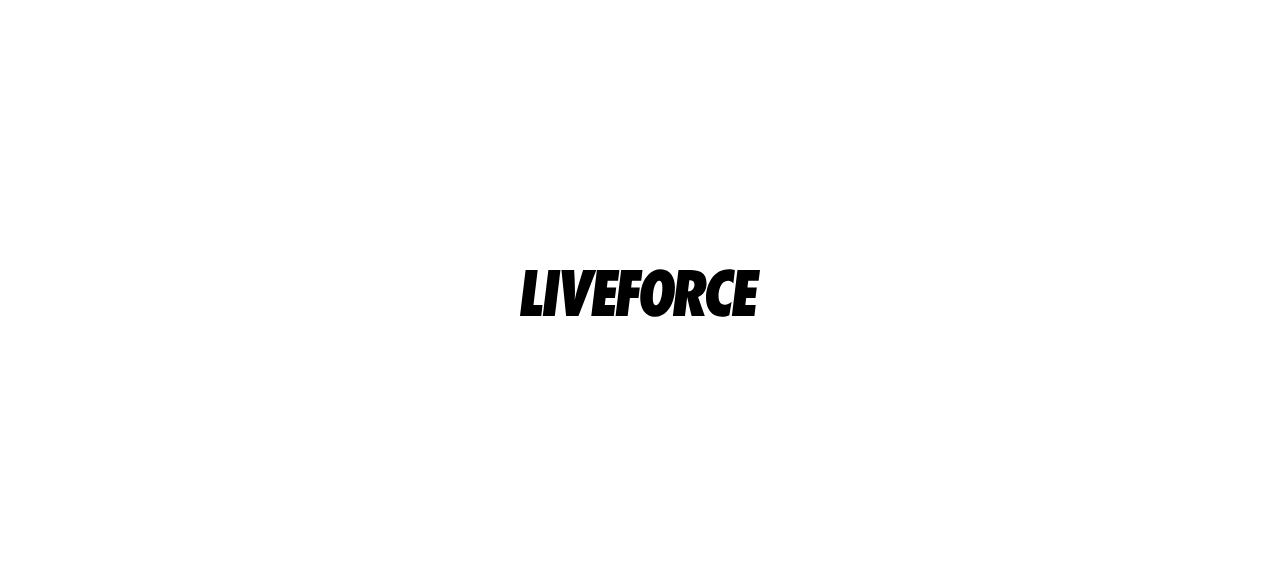 scroll, scrollTop: 0, scrollLeft: 0, axis: both 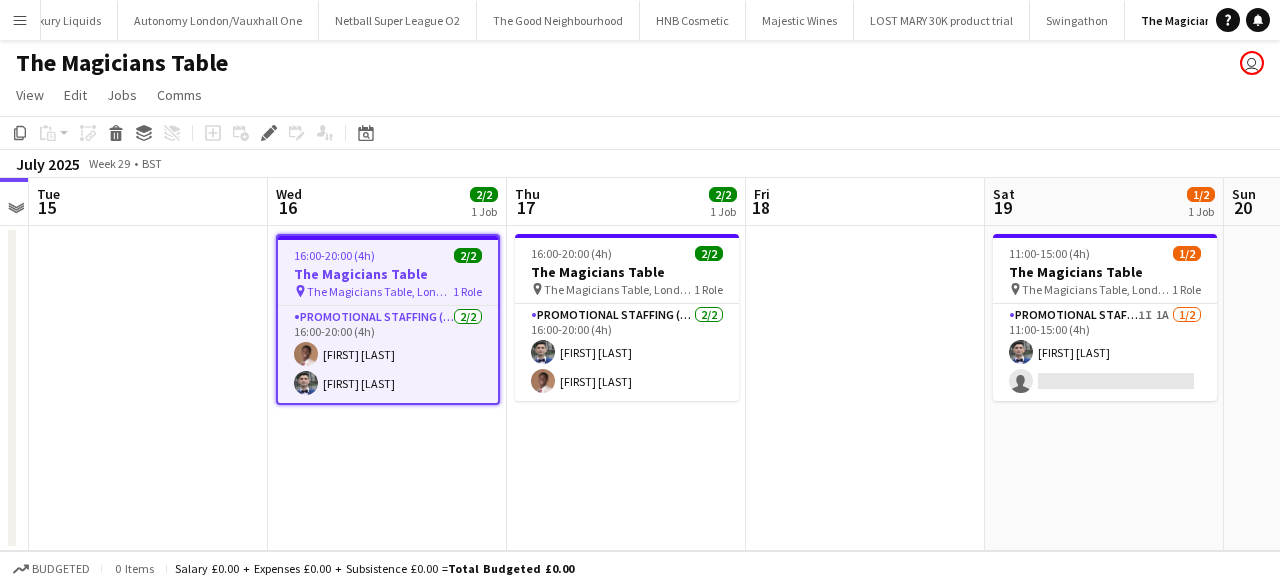 click on "1 Role" at bounding box center [467, 291] 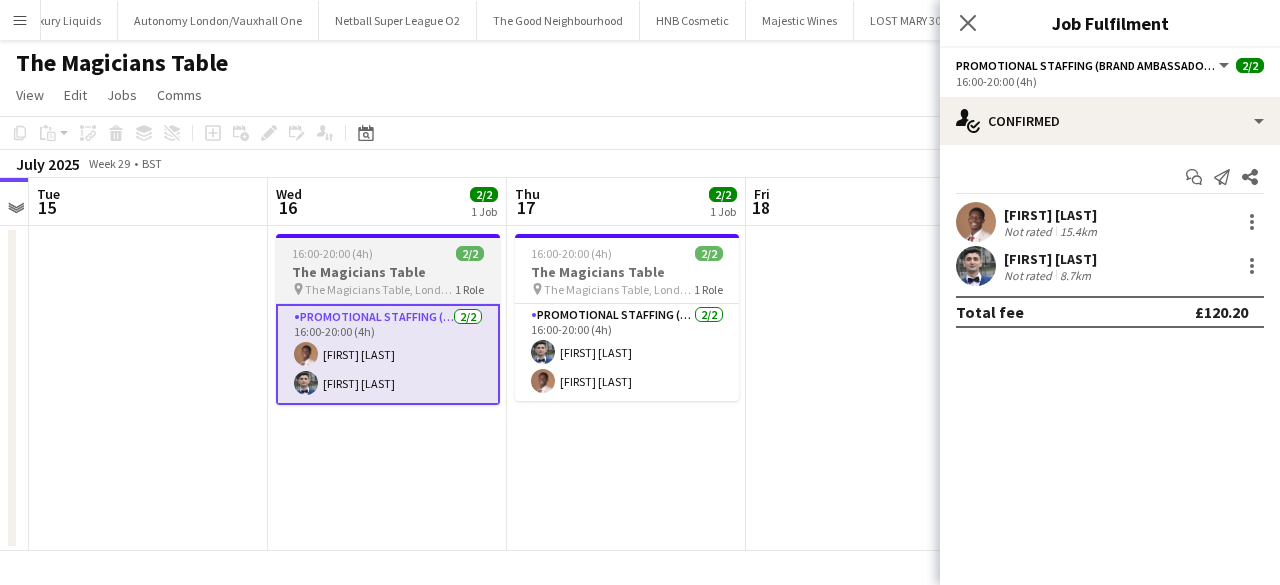 click on "1 Role" at bounding box center (469, 289) 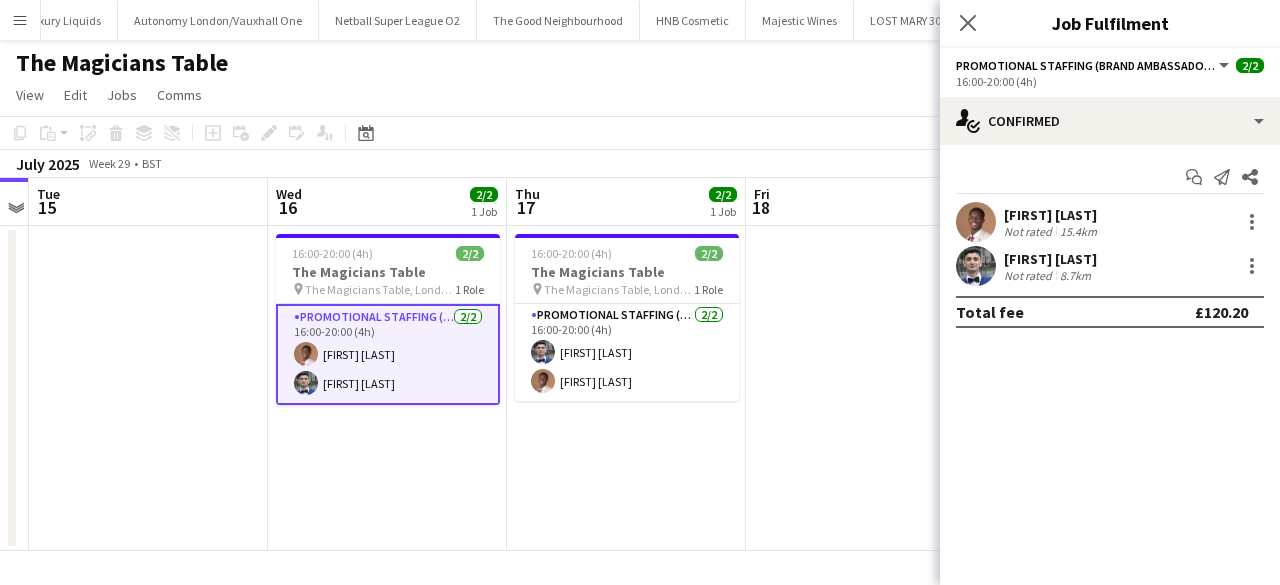 click on "16:00-20:00 (4h)    2/2   The Magicians Table
pin
The Magicians Table, London Bridge   1 Role   Promotional Staffing (Brand Ambassadors)   2/2   16:00-20:00 (4h)
Oladimeji Fakorede Elvis Assadi" at bounding box center (388, 319) 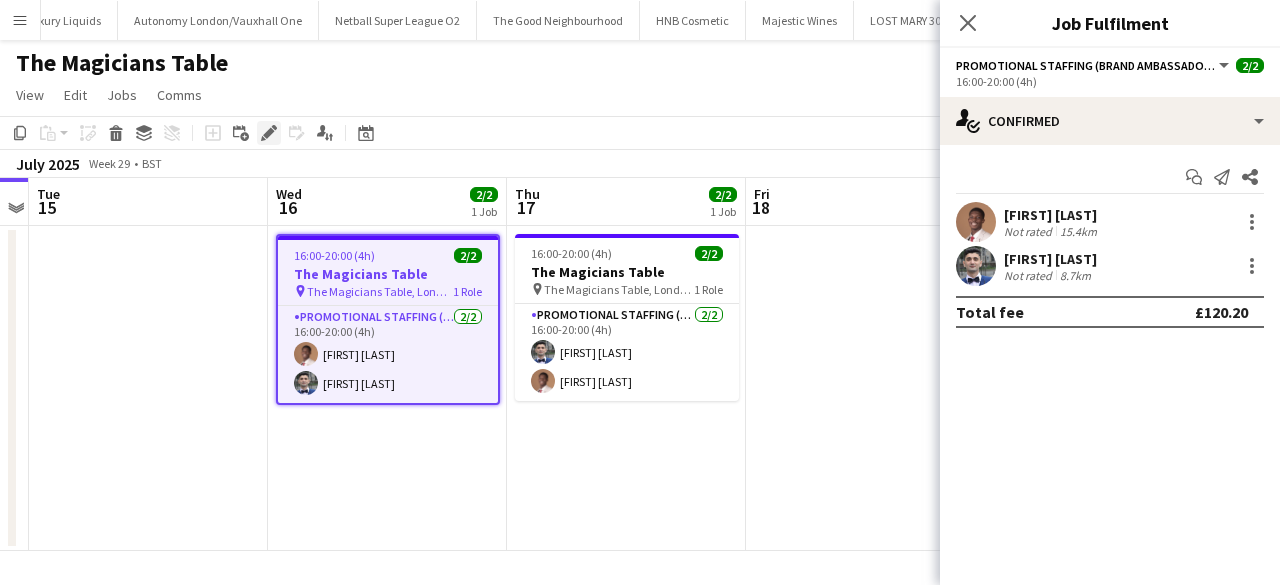 click 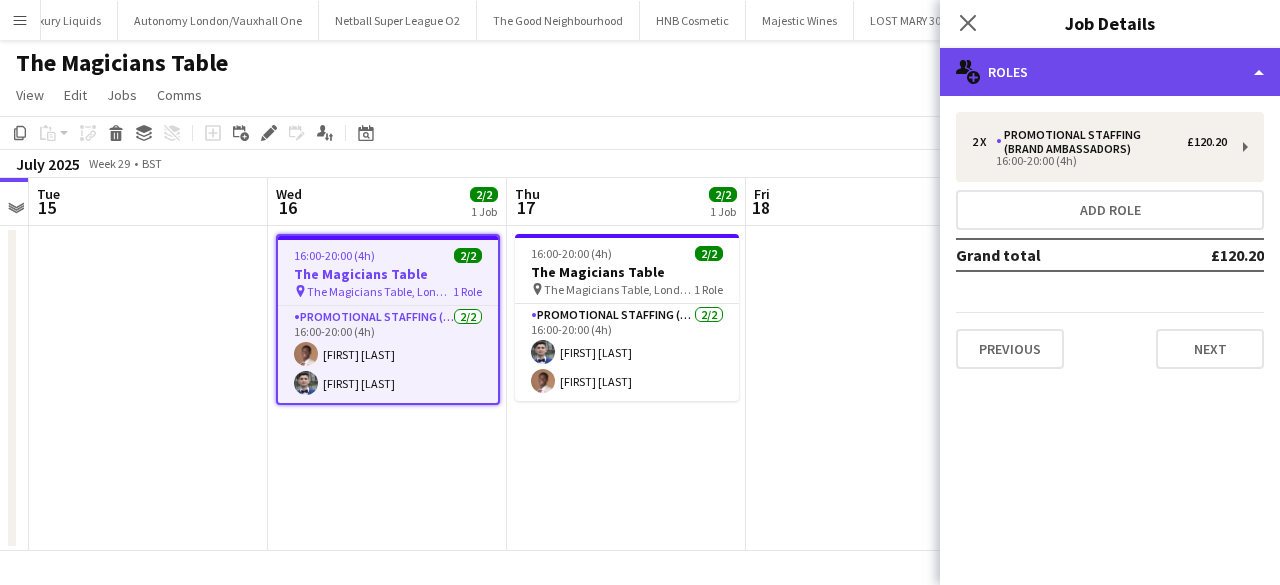click on "multiple-users-add
Roles" 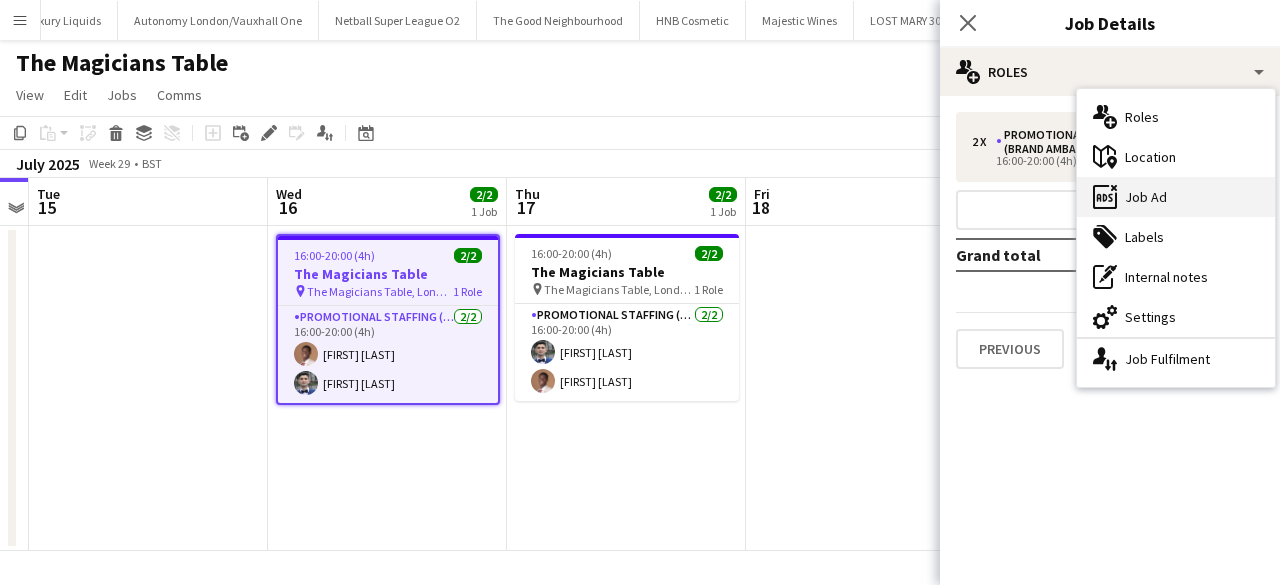 click on "ads-window
Job Ad" at bounding box center (1176, 197) 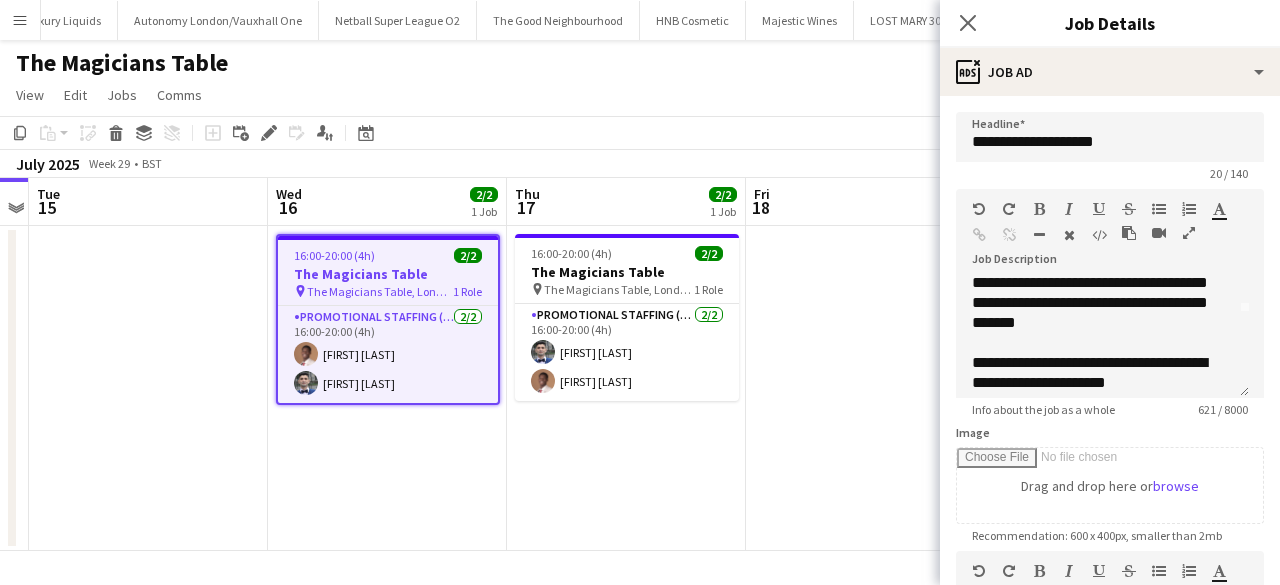 scroll, scrollTop: 86, scrollLeft: 0, axis: vertical 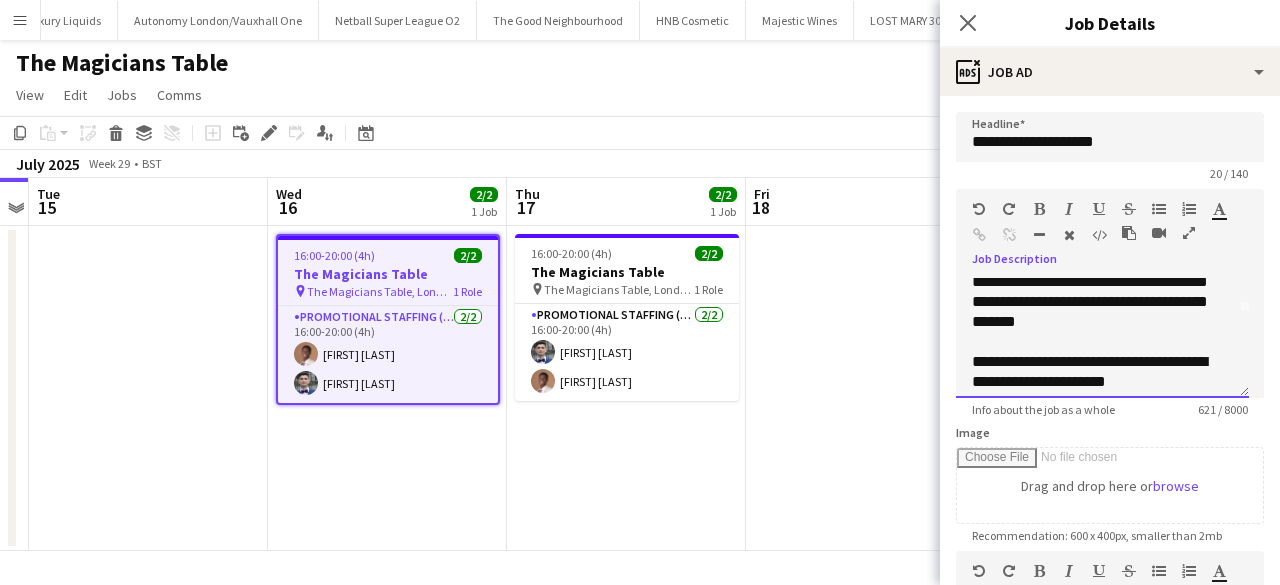 click at bounding box center [1094, 342] 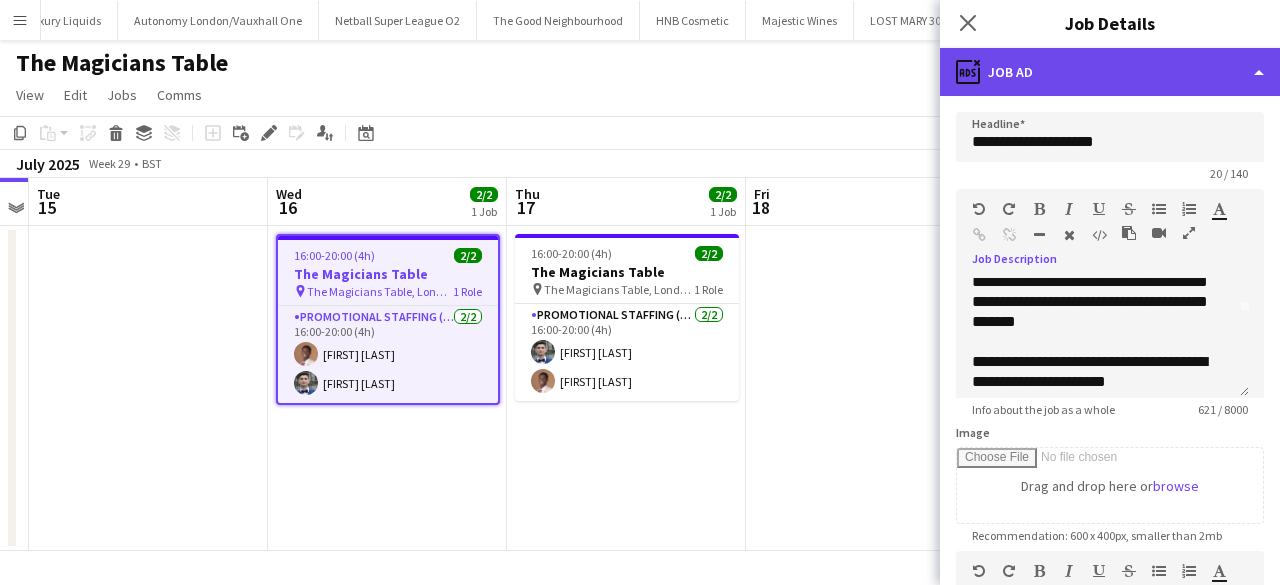 click on "ads-window
Job Ad" 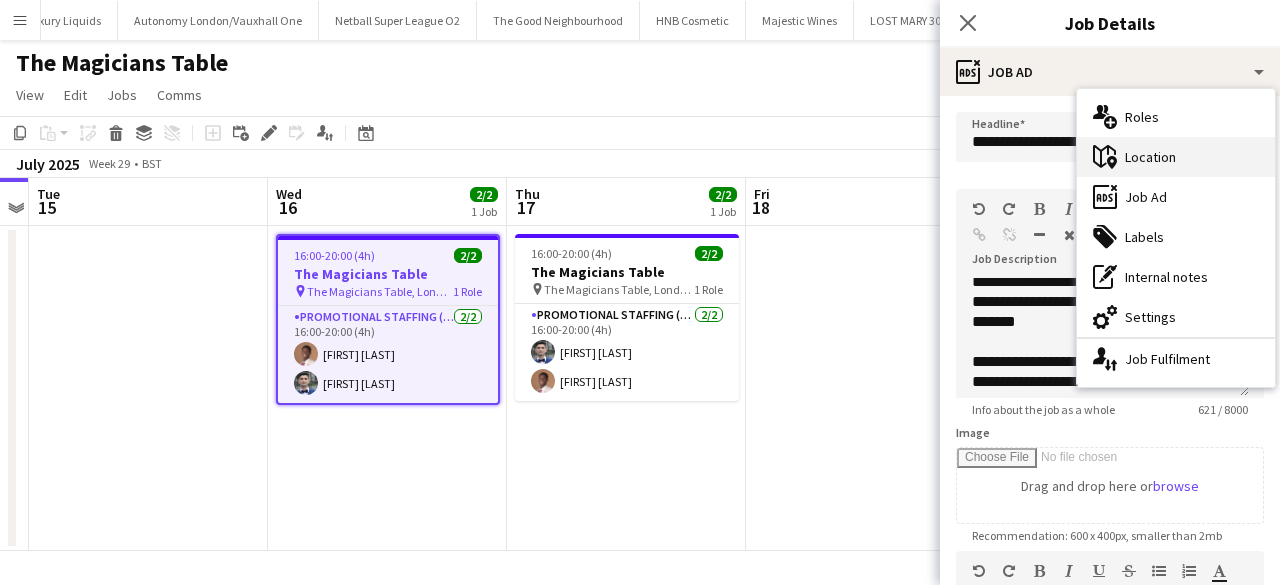 click on "maps-pin-1
Location" at bounding box center [1176, 157] 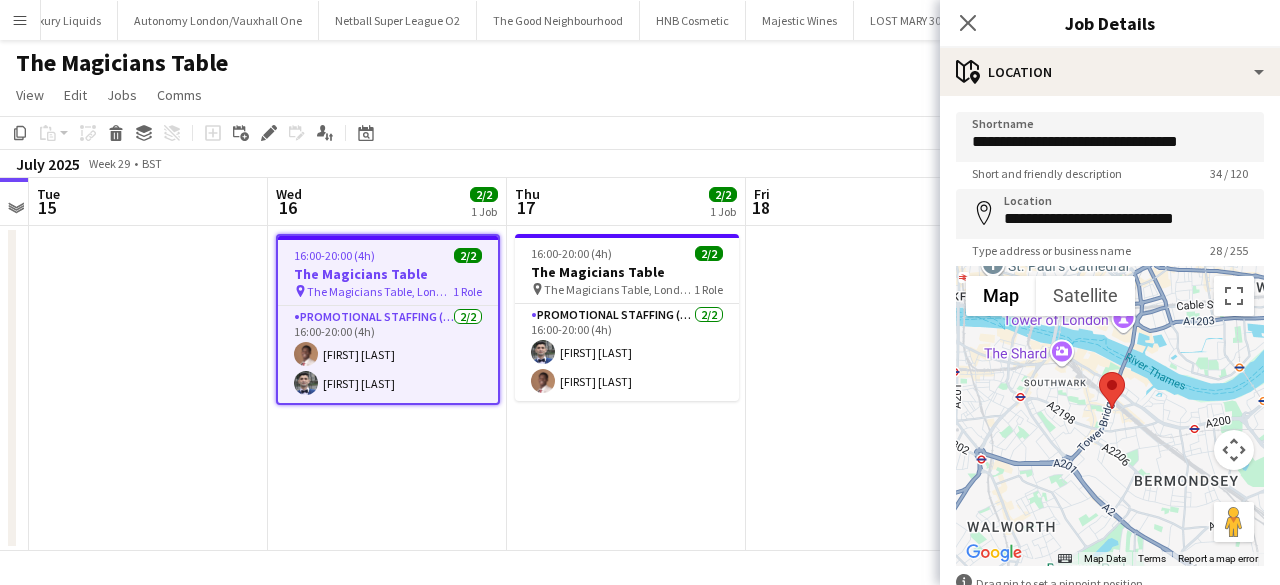 drag, startPoint x: 1172, startPoint y: 406, endPoint x: 1120, endPoint y: 463, distance: 77.155685 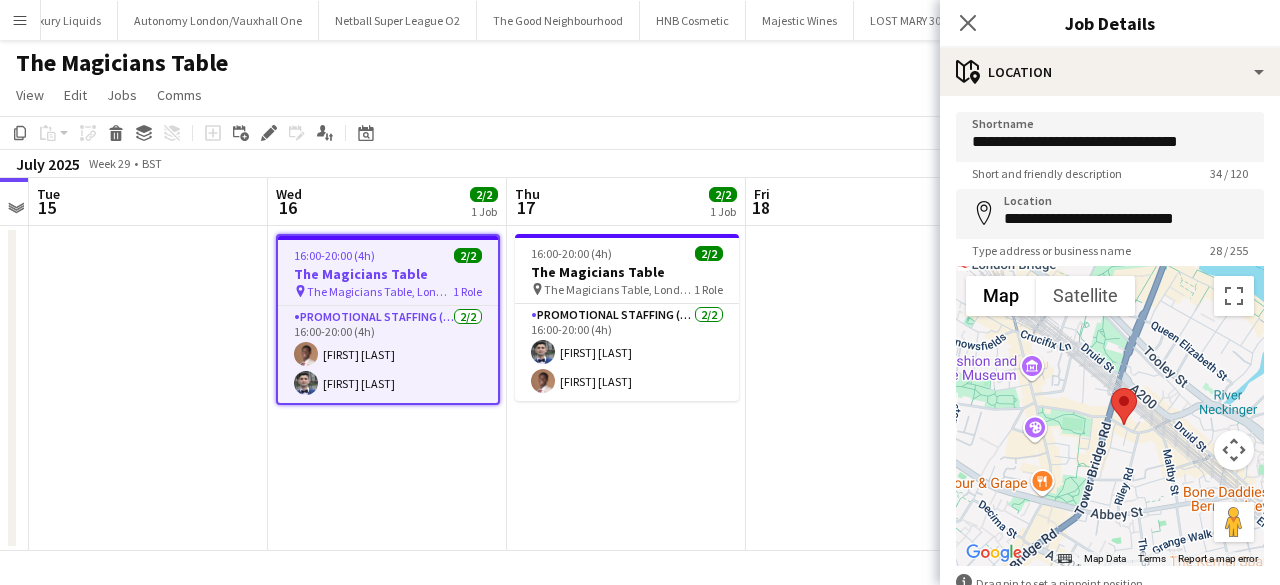 drag, startPoint x: 1067, startPoint y: 452, endPoint x: 1155, endPoint y: 532, distance: 118.92855 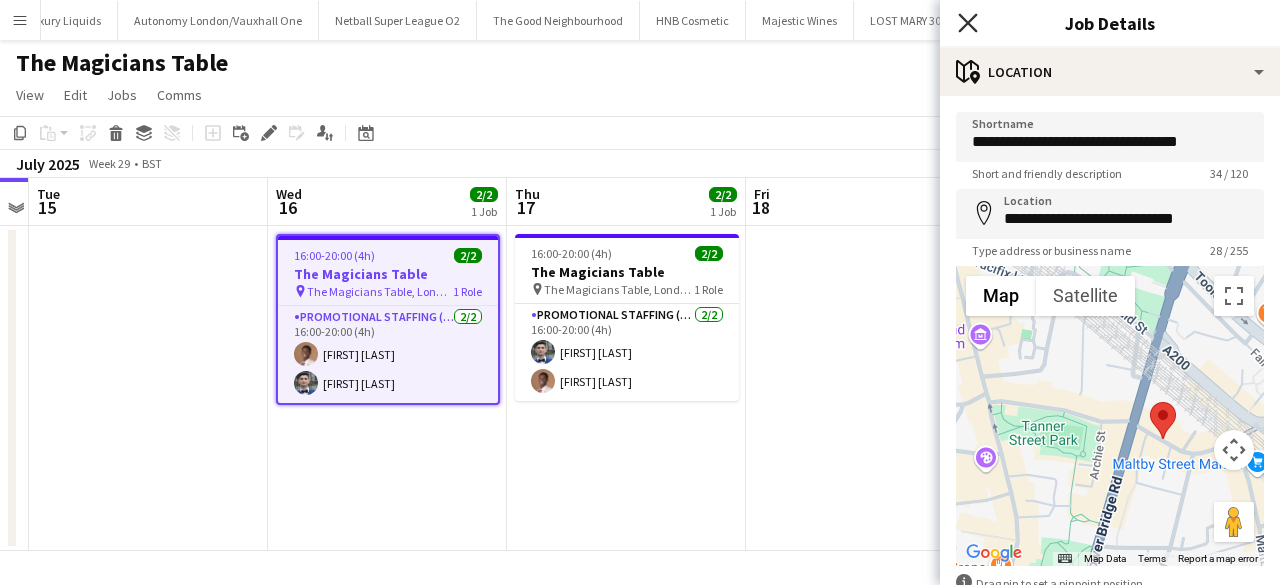 click 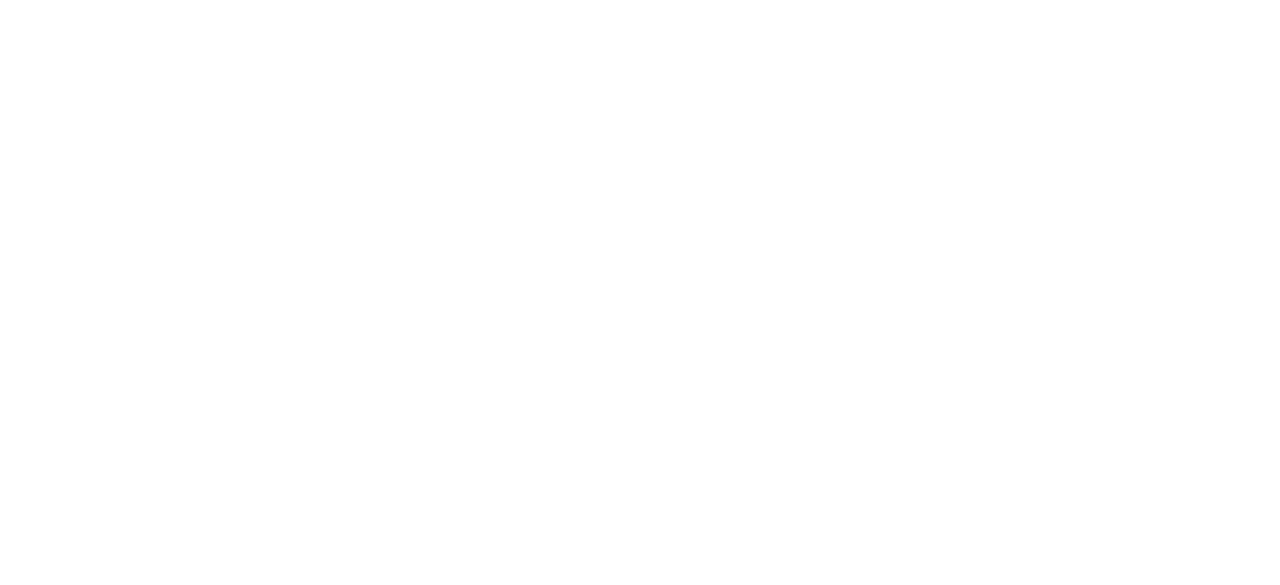 scroll, scrollTop: 0, scrollLeft: 0, axis: both 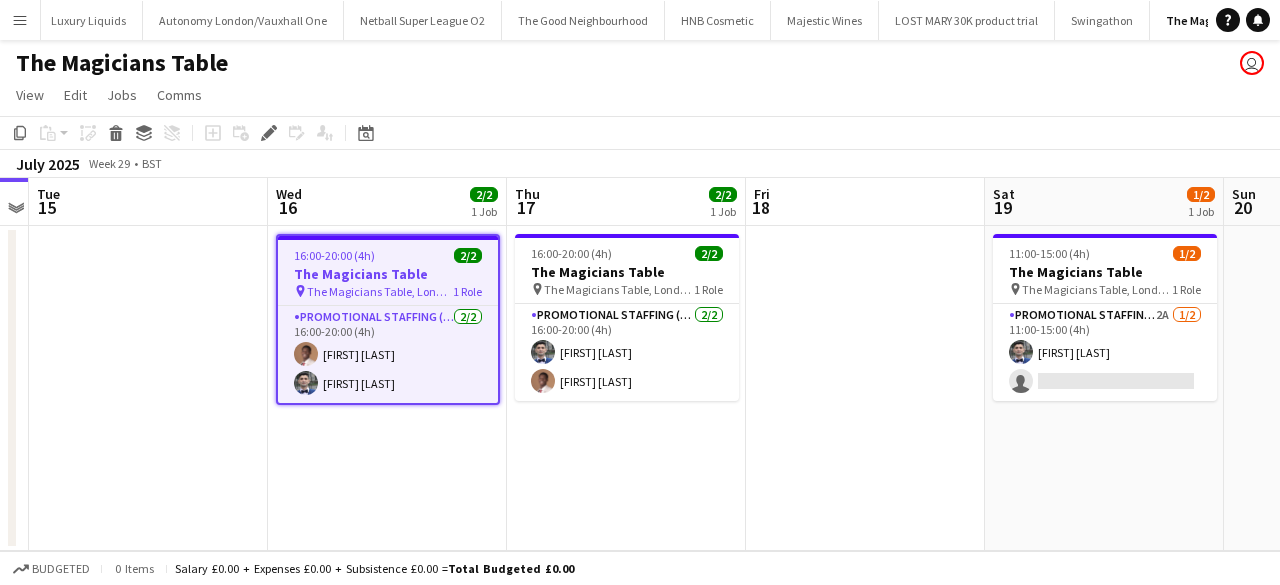 click at bounding box center (865, 388) 